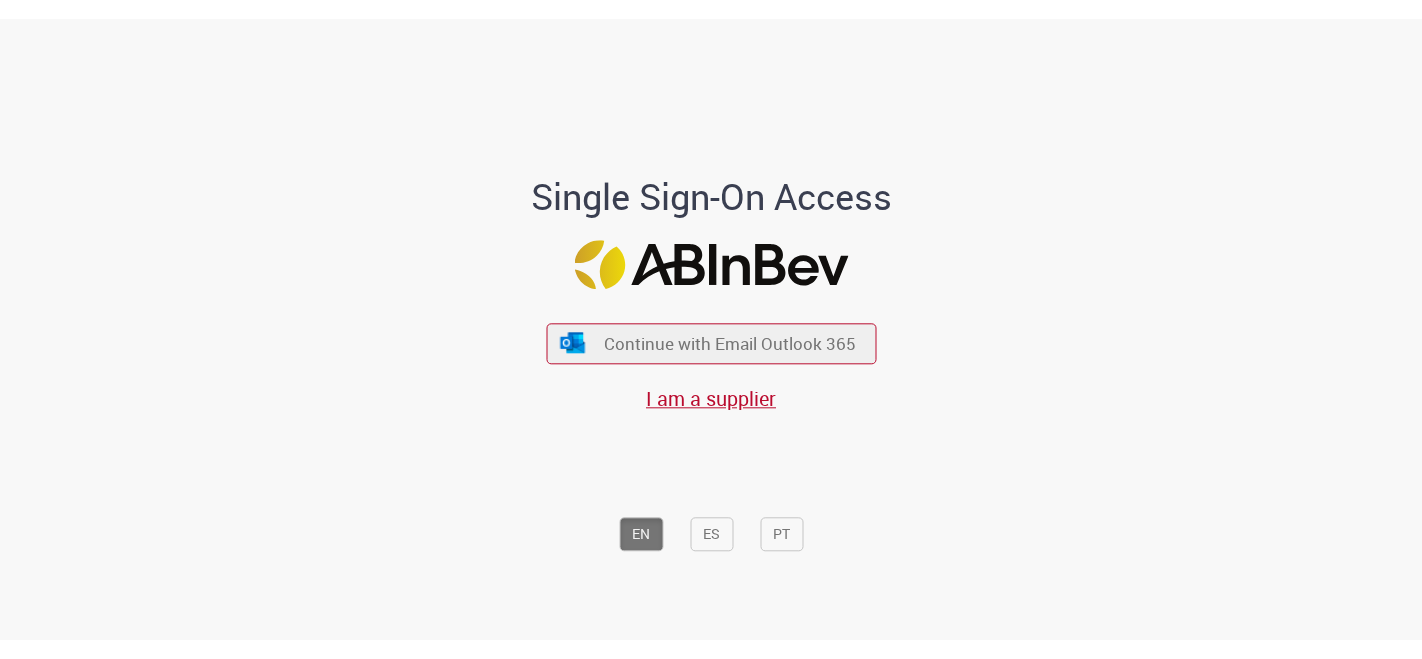 scroll, scrollTop: 0, scrollLeft: 0, axis: both 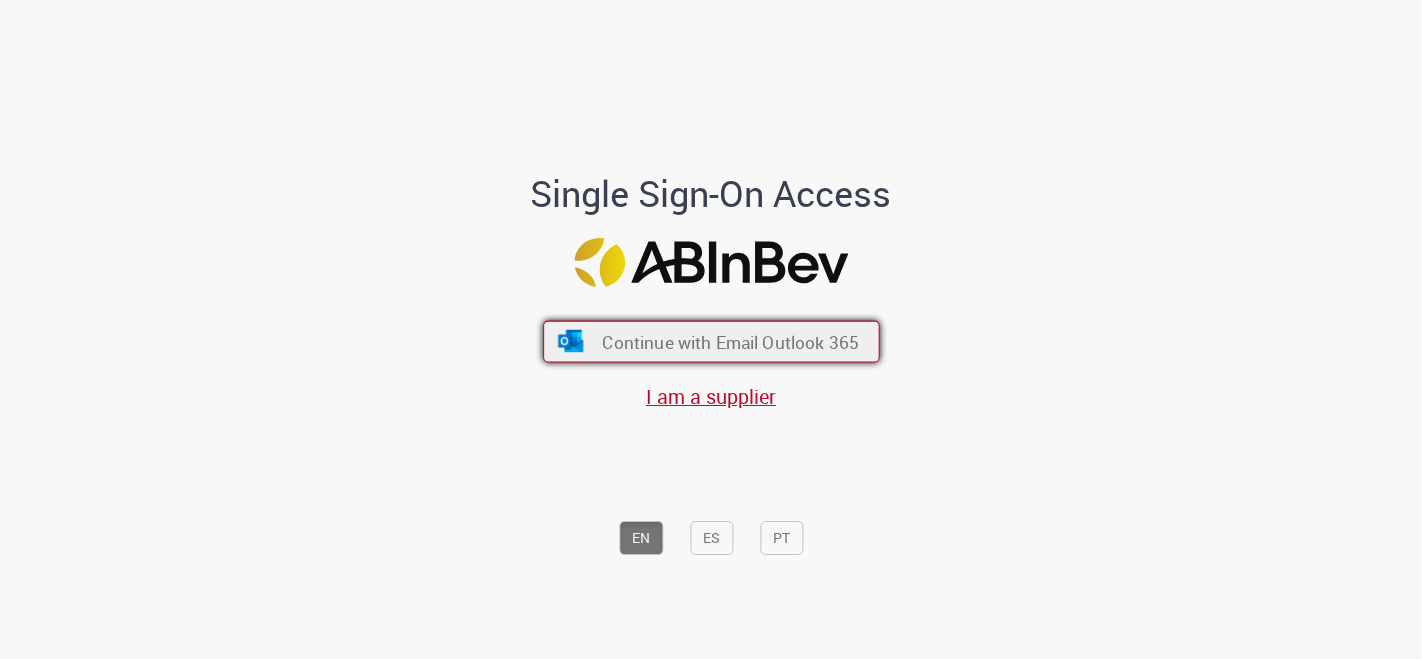 click on "Continue with Email Outlook 365" at bounding box center (730, 341) 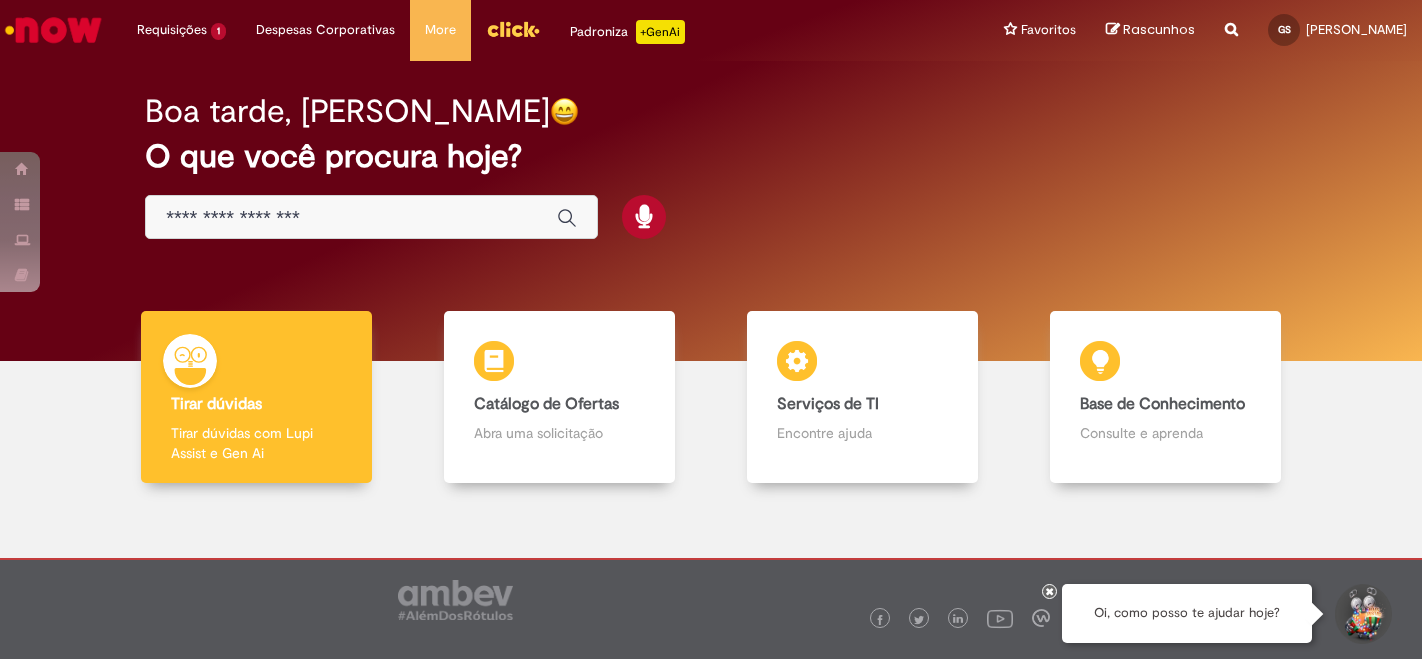 scroll, scrollTop: 0, scrollLeft: 0, axis: both 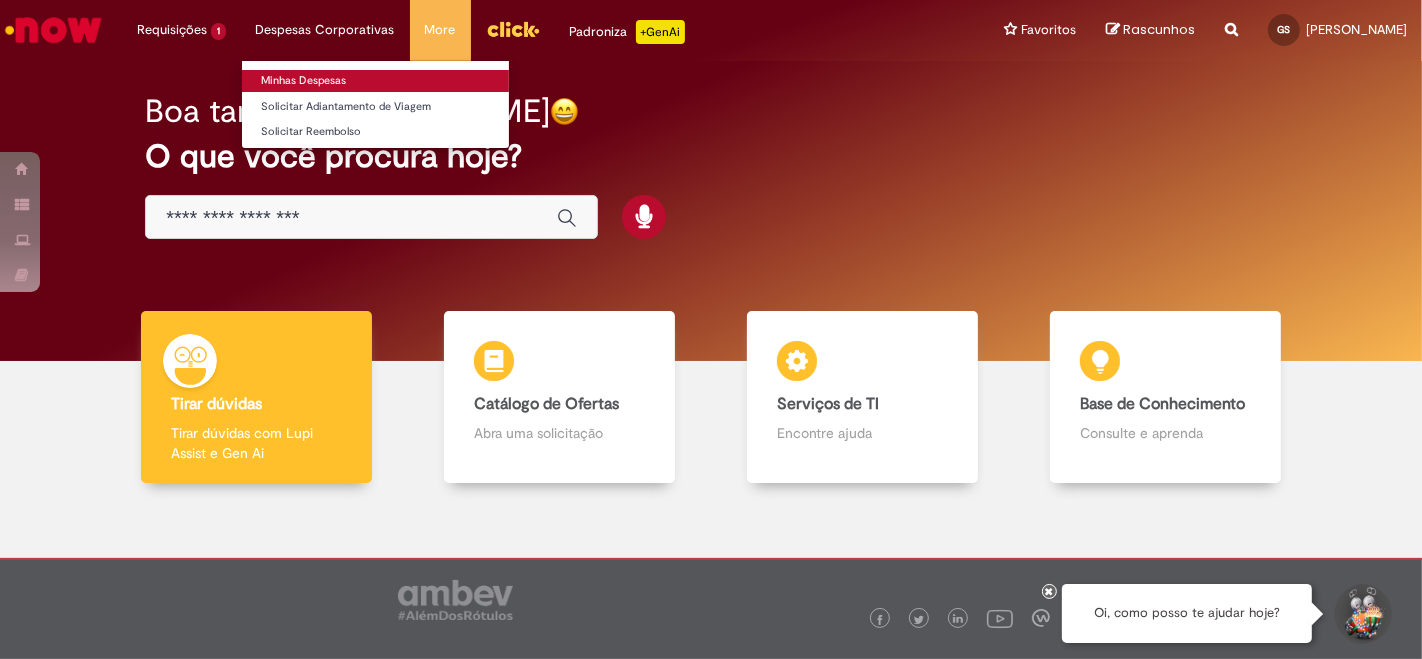 click on "Minhas Despesas" at bounding box center (375, 81) 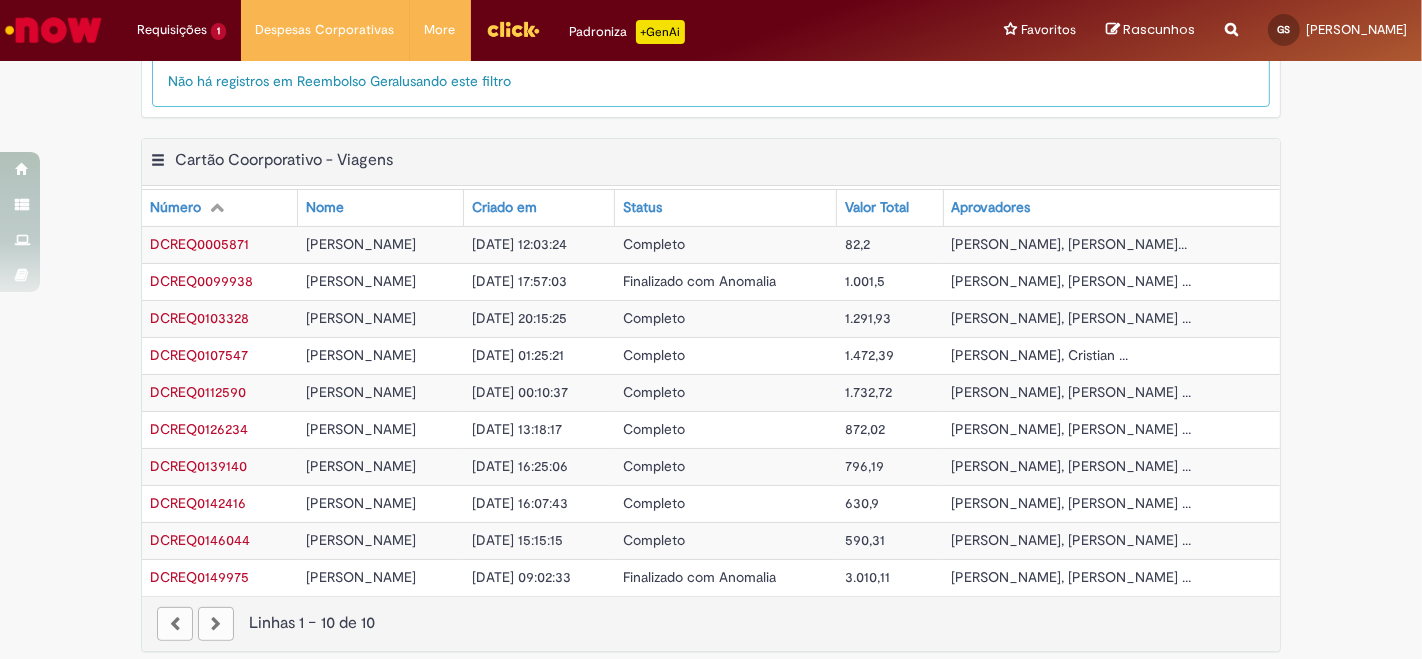 scroll, scrollTop: 0, scrollLeft: 0, axis: both 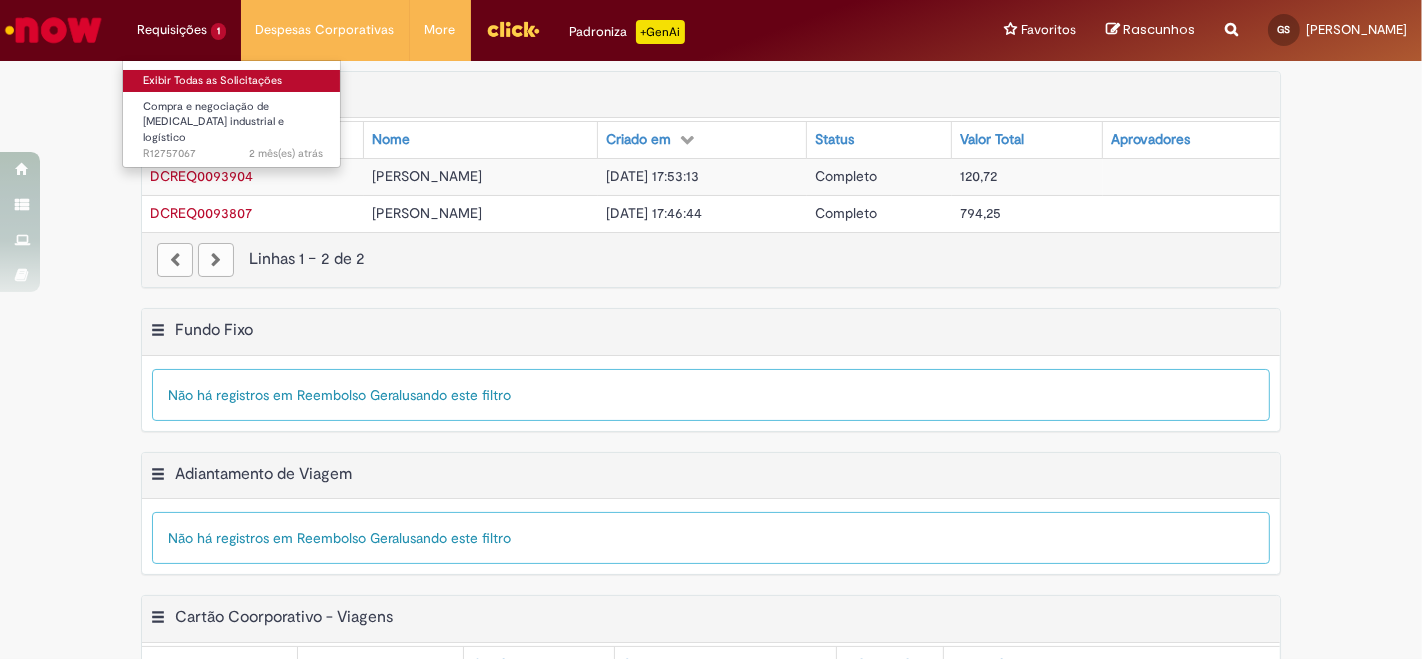 click on "Exibir Todas as Solicitações" at bounding box center [233, 81] 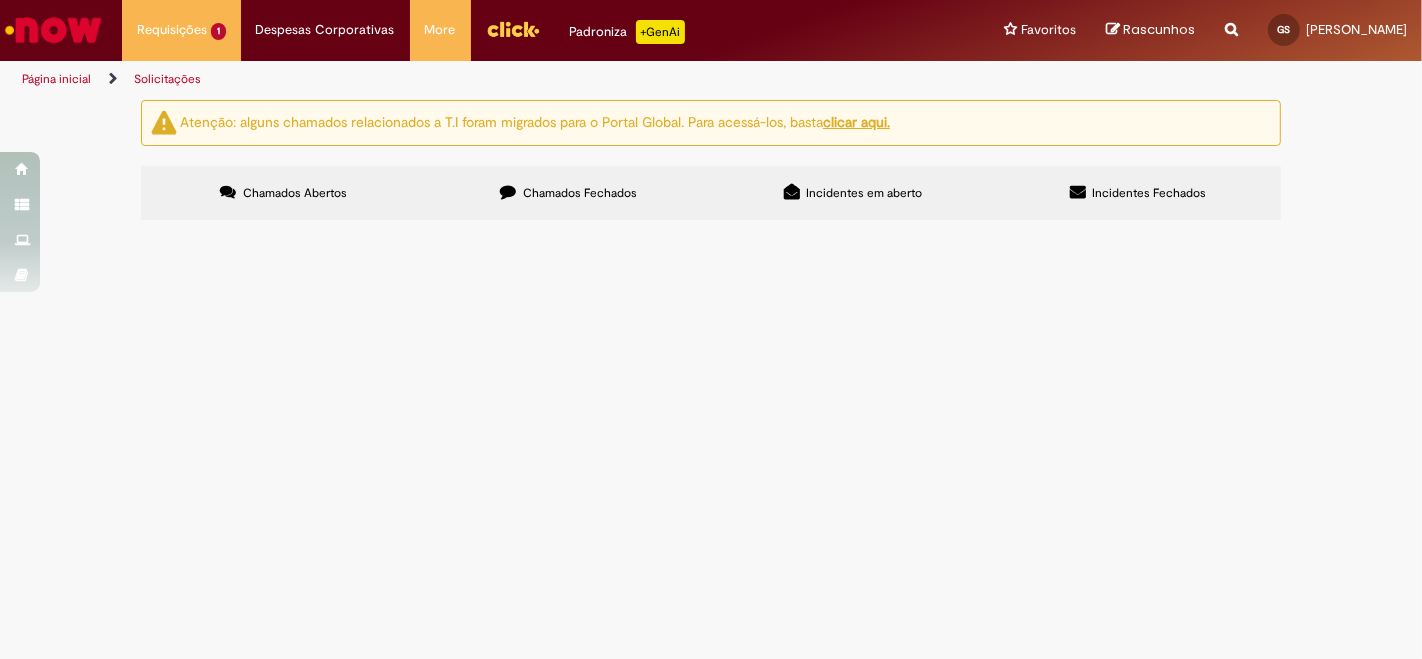 click on "Página inicial" at bounding box center (56, 79) 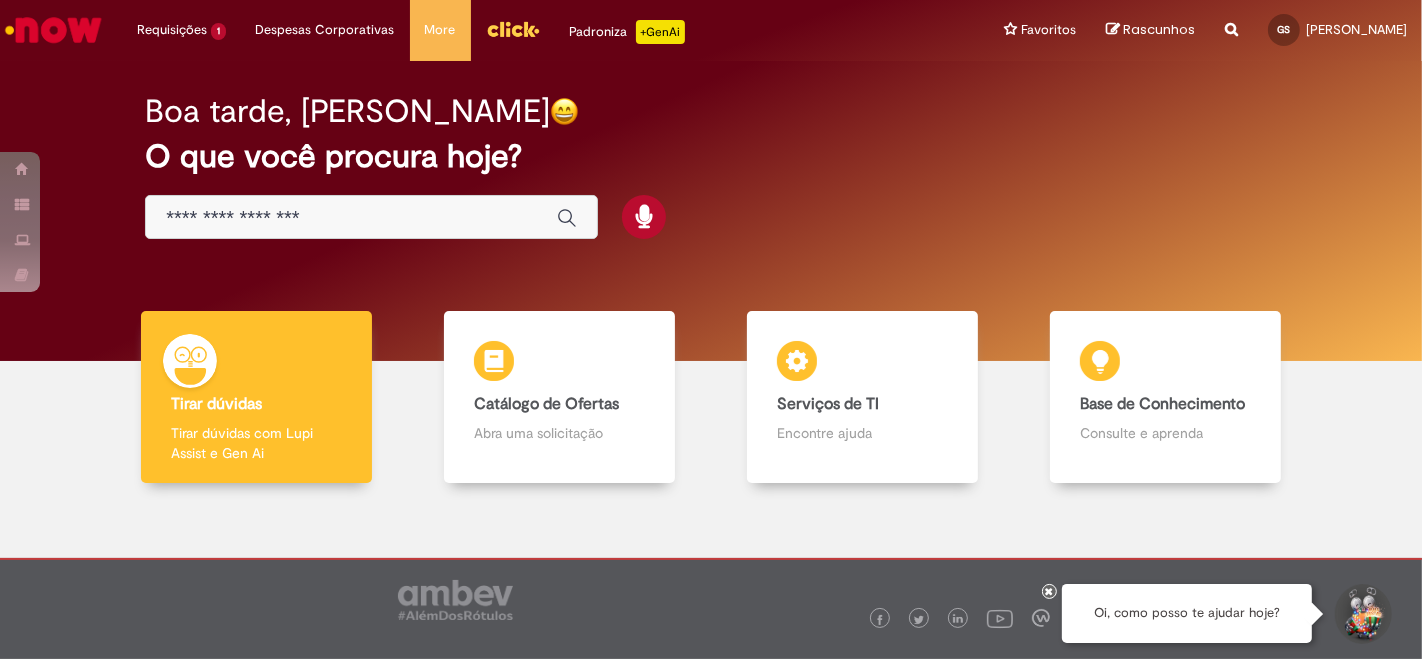 click at bounding box center (351, 218) 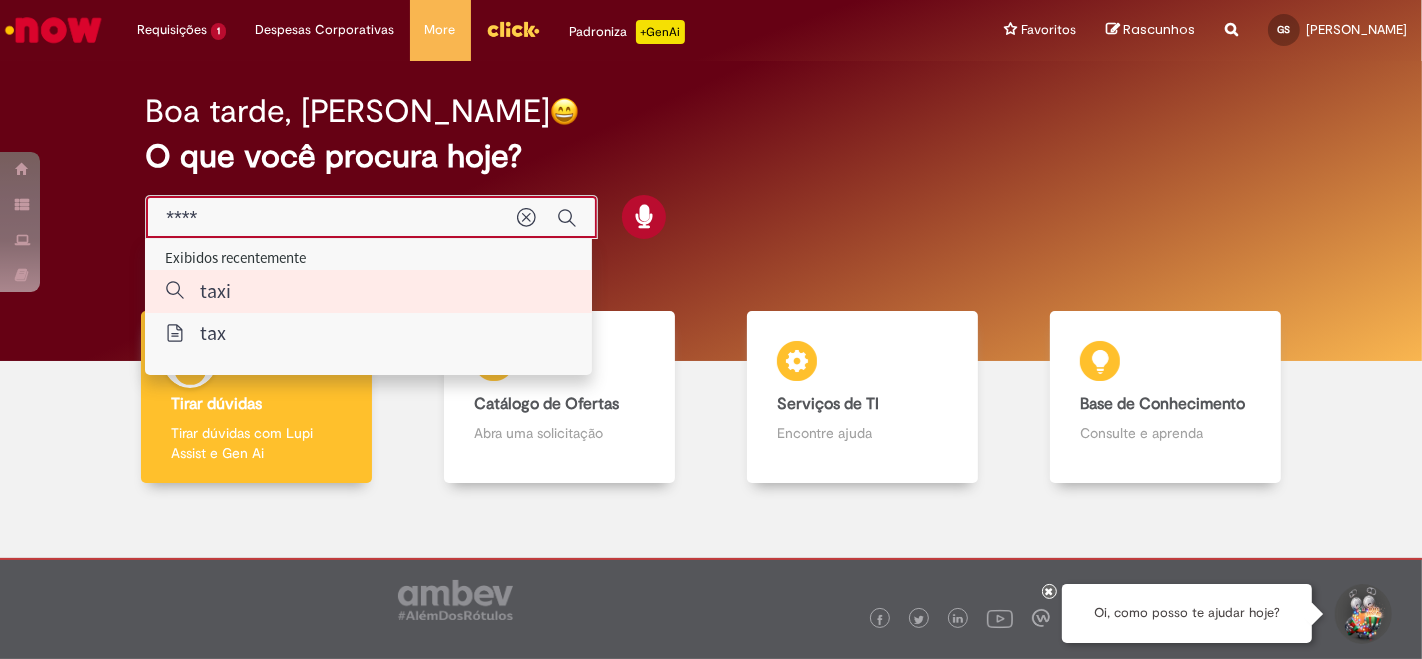type on "**" 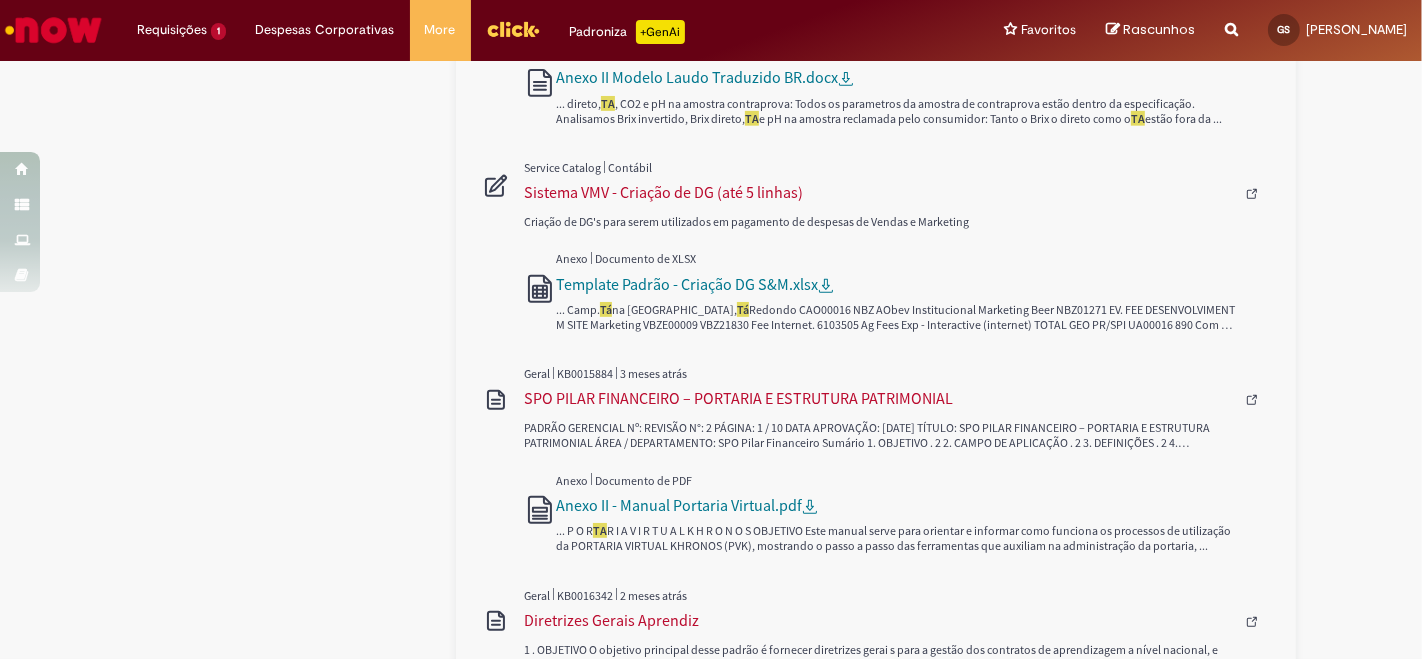 scroll, scrollTop: 0, scrollLeft: 0, axis: both 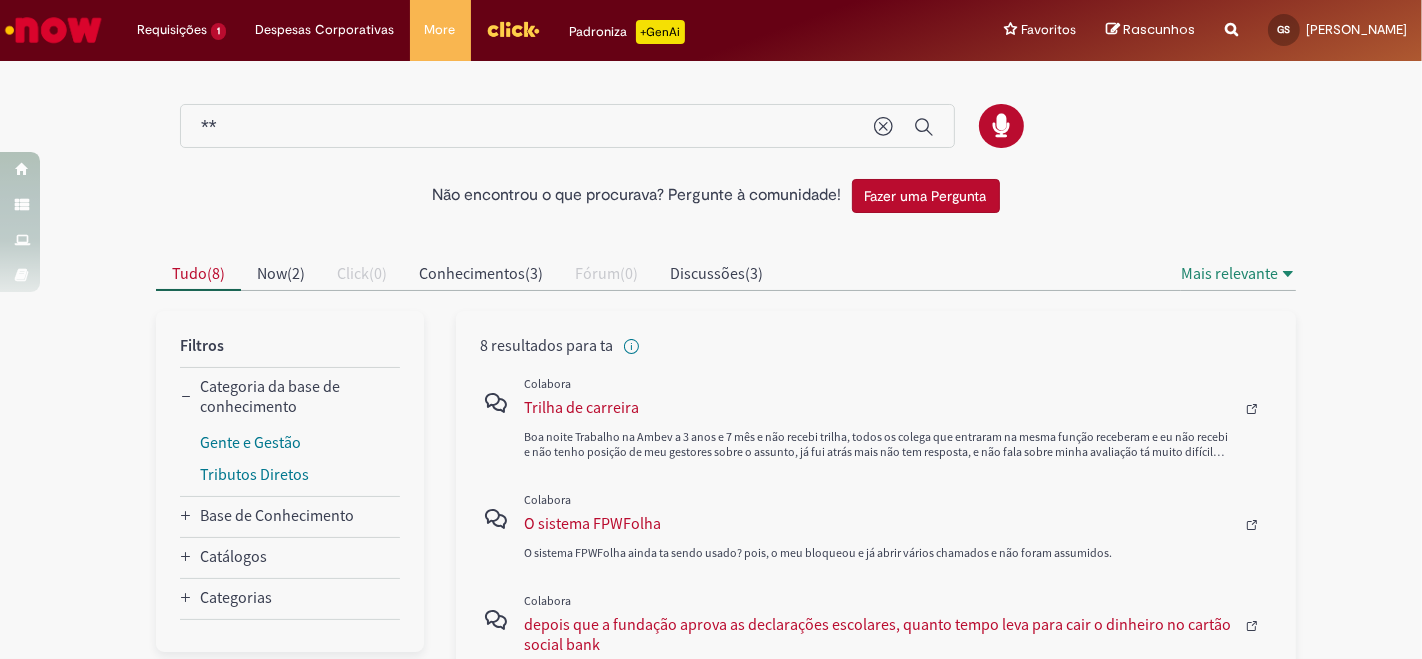 click on "**" at bounding box center (567, 126) 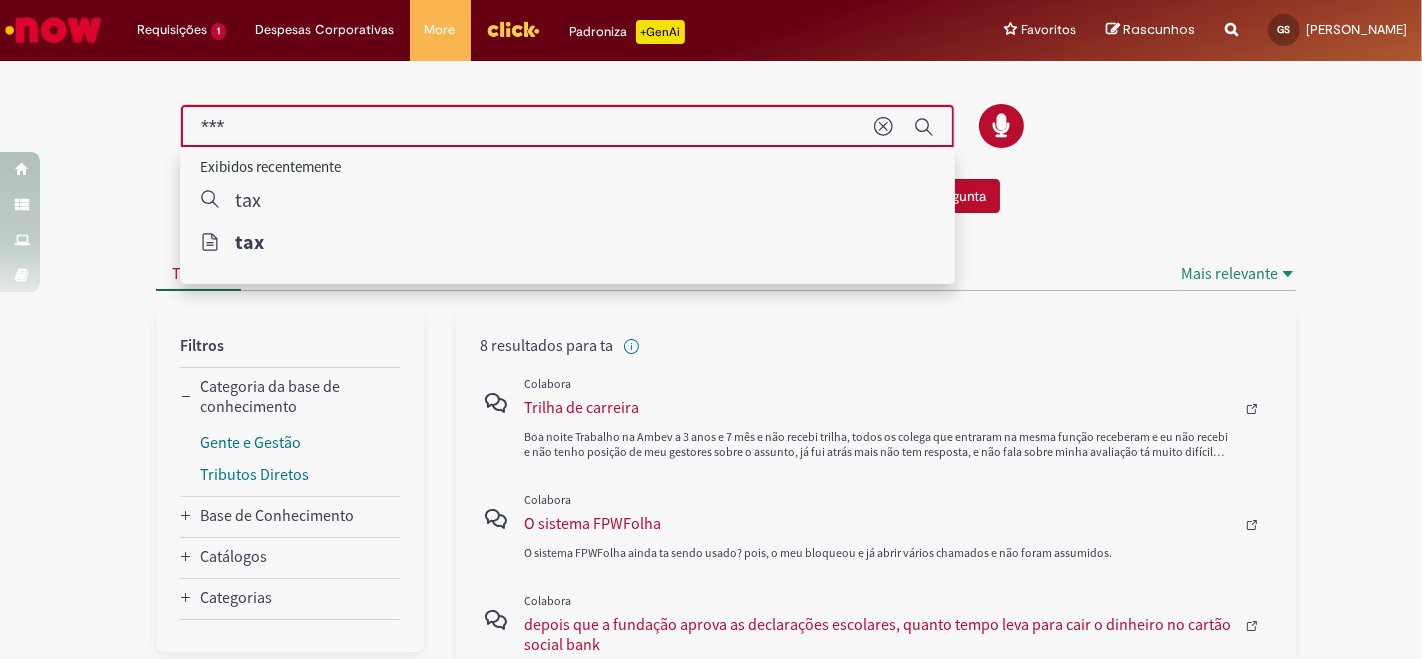 type on "****" 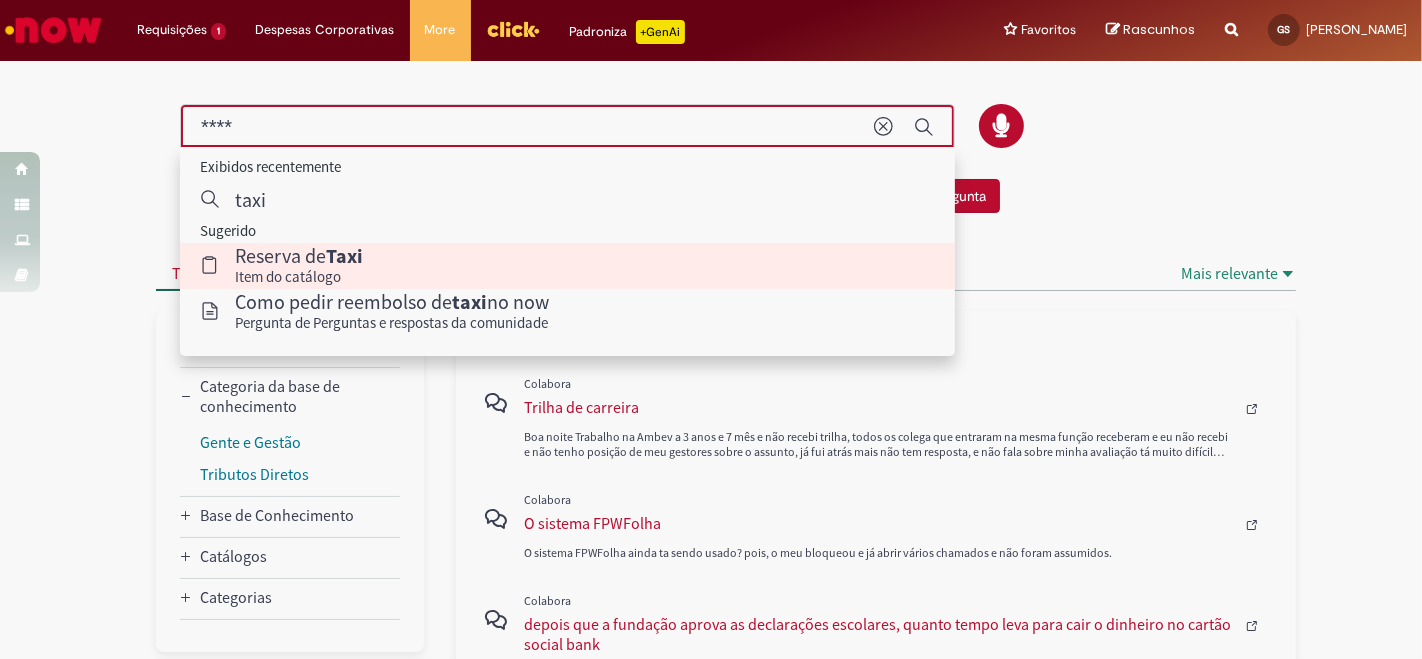 type 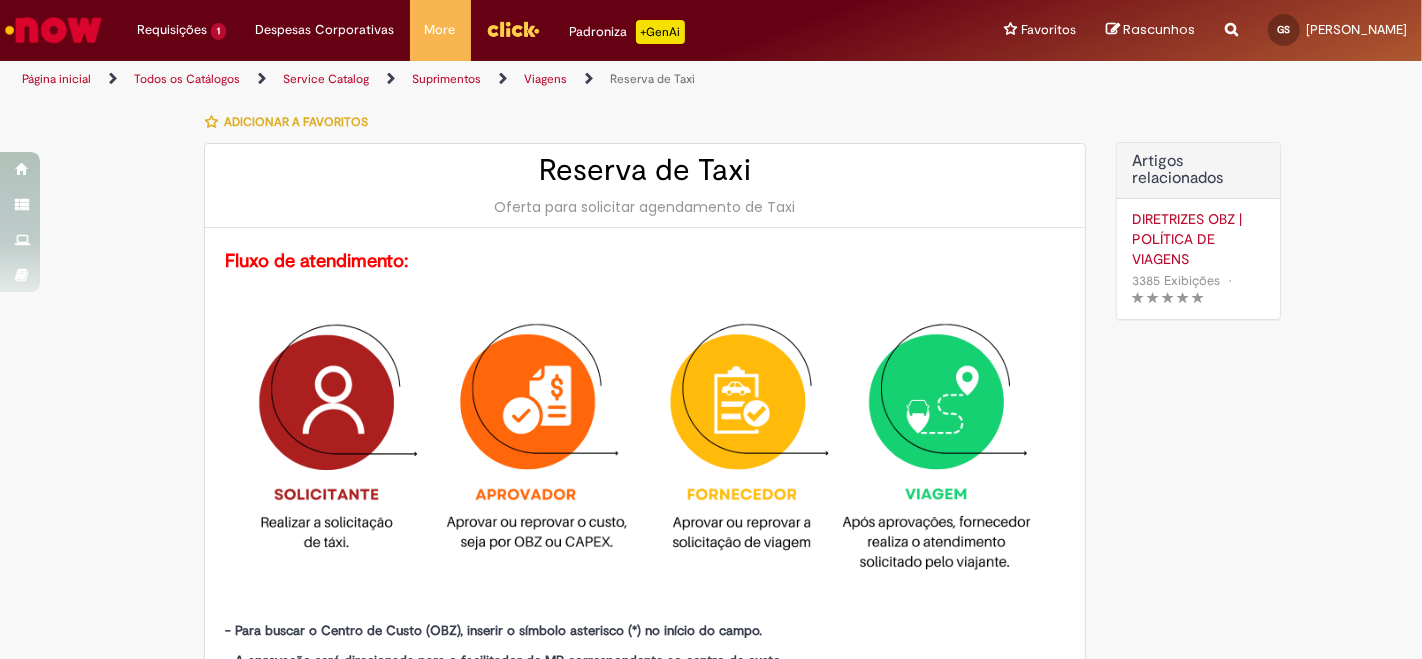 type on "********" 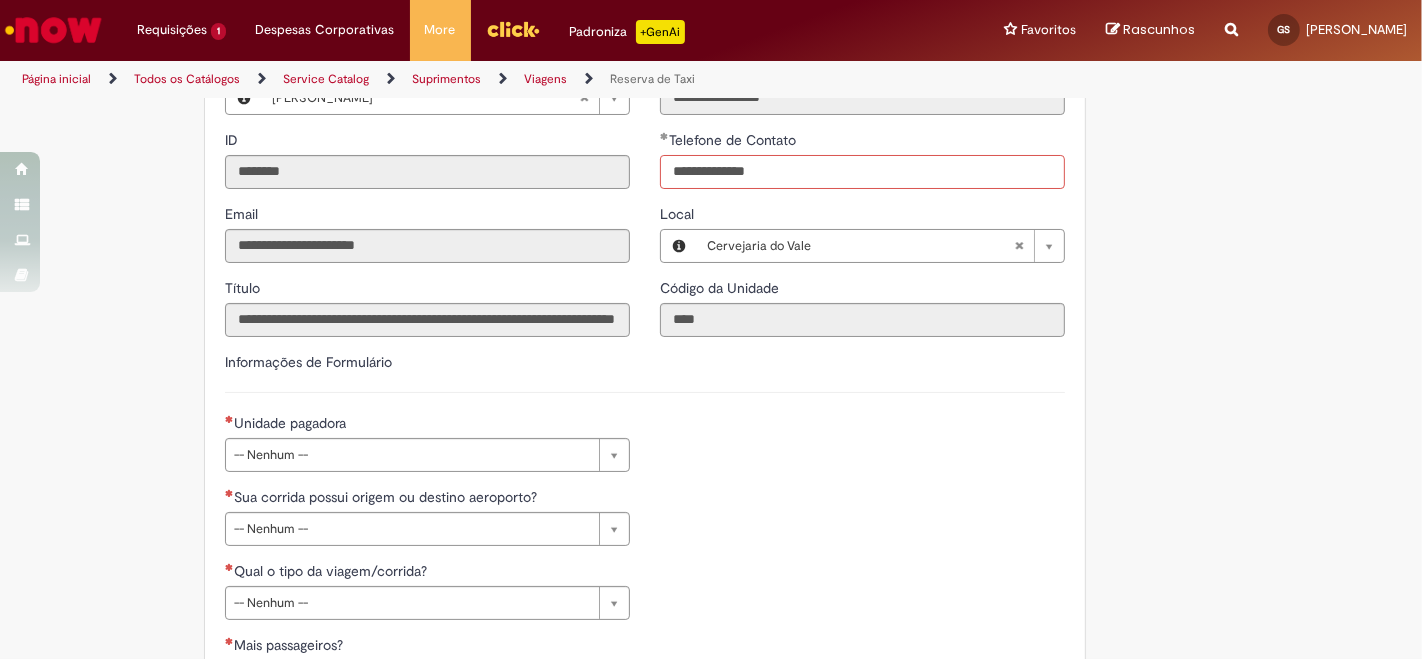scroll, scrollTop: 777, scrollLeft: 0, axis: vertical 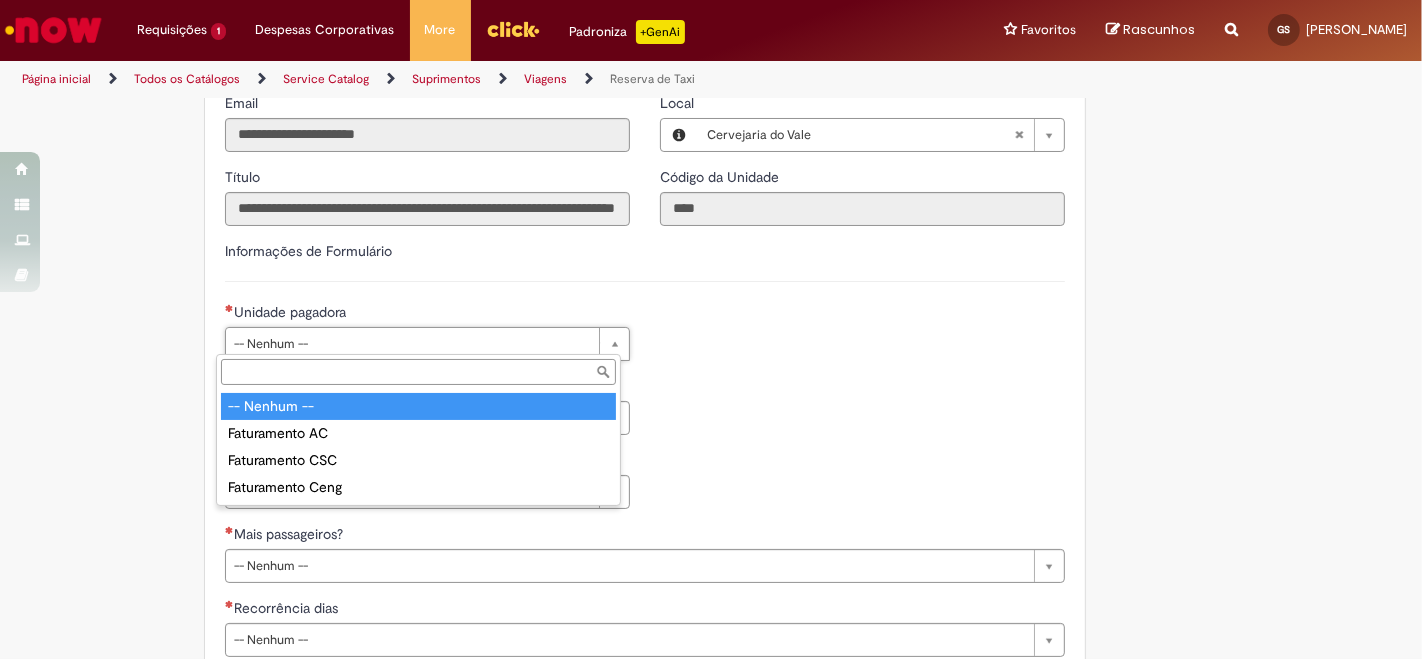 type on "**********" 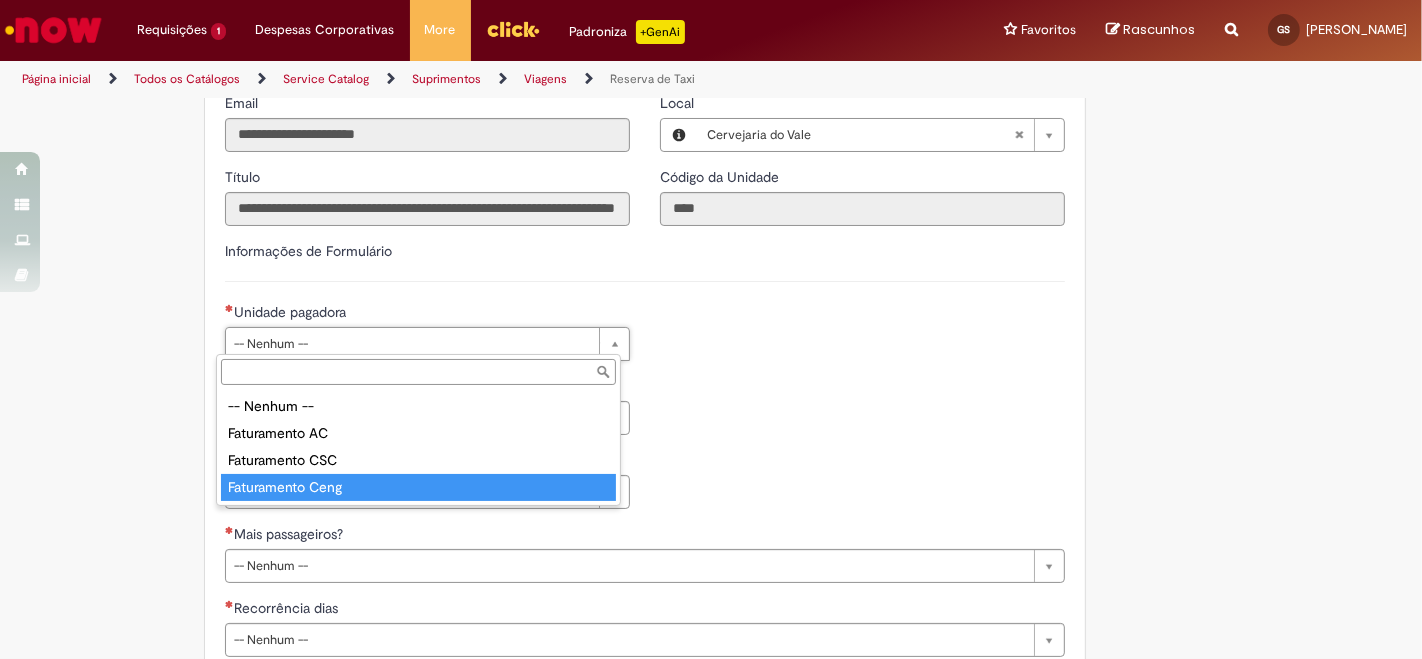 type on "**********" 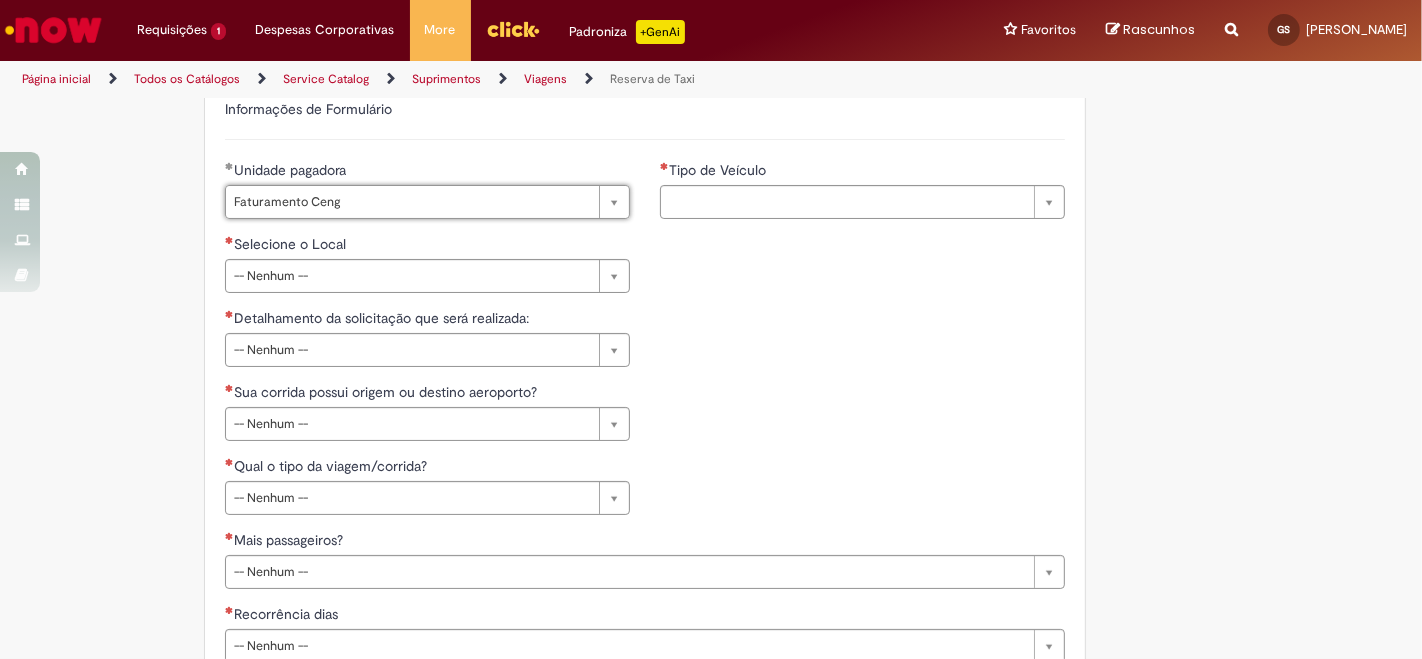 scroll, scrollTop: 888, scrollLeft: 0, axis: vertical 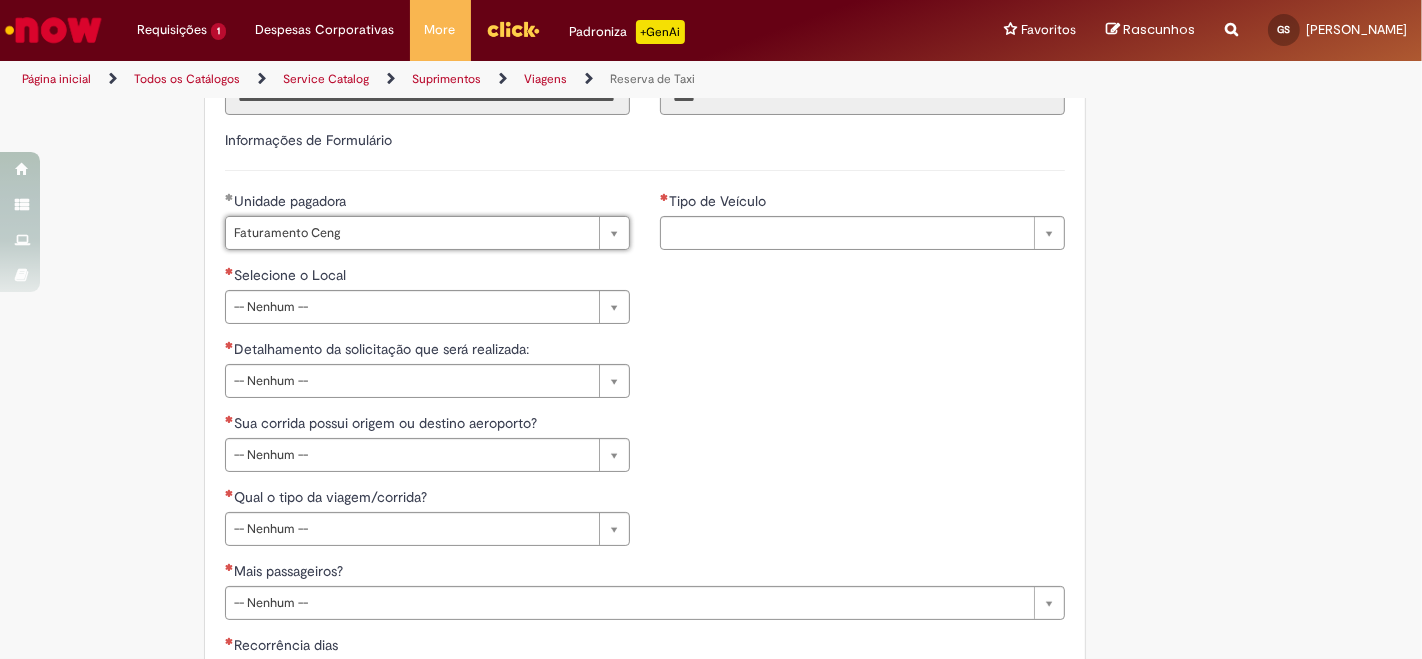 click on "**********" at bounding box center (711, 476) 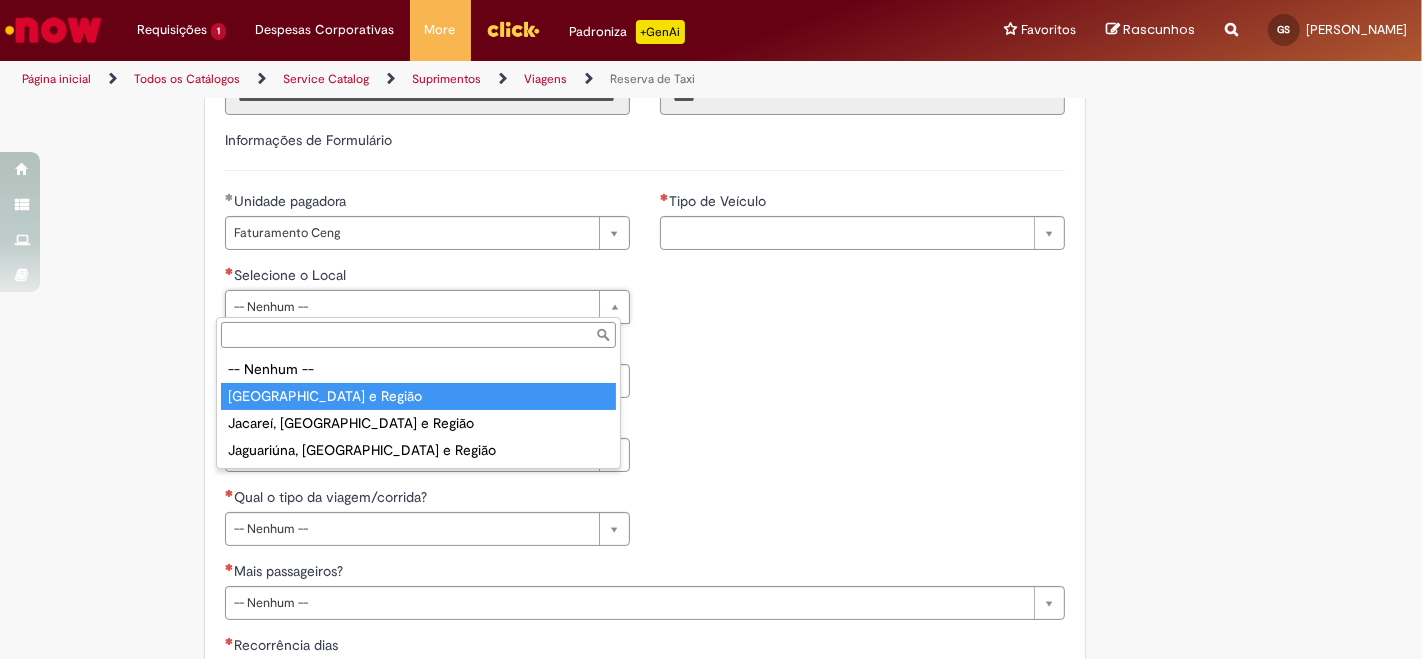 type on "**********" 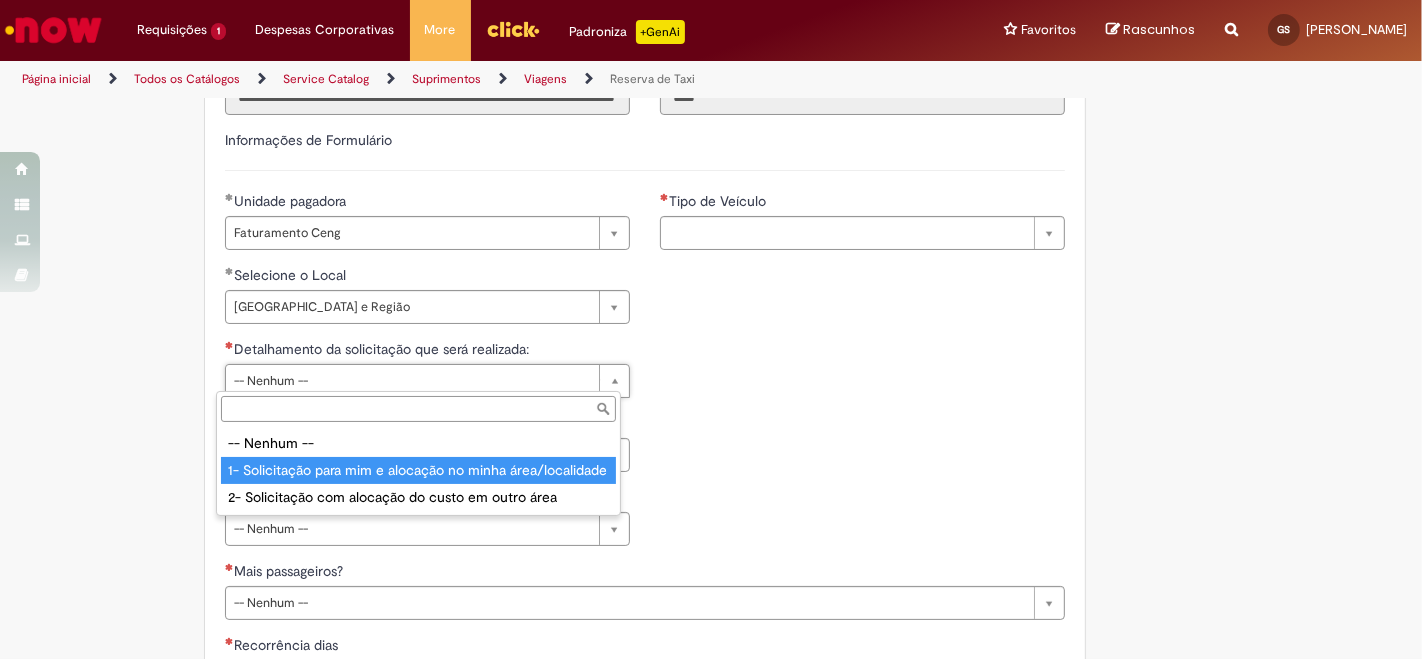 type on "**********" 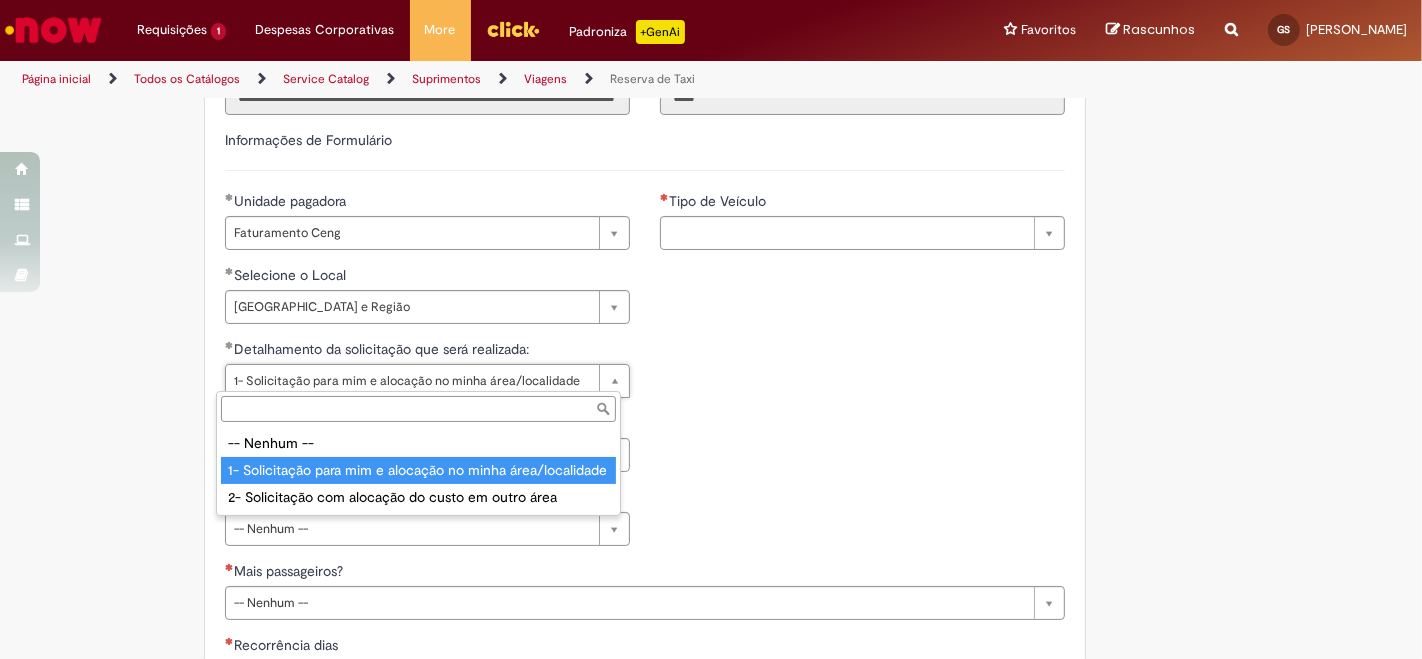 type on "**********" 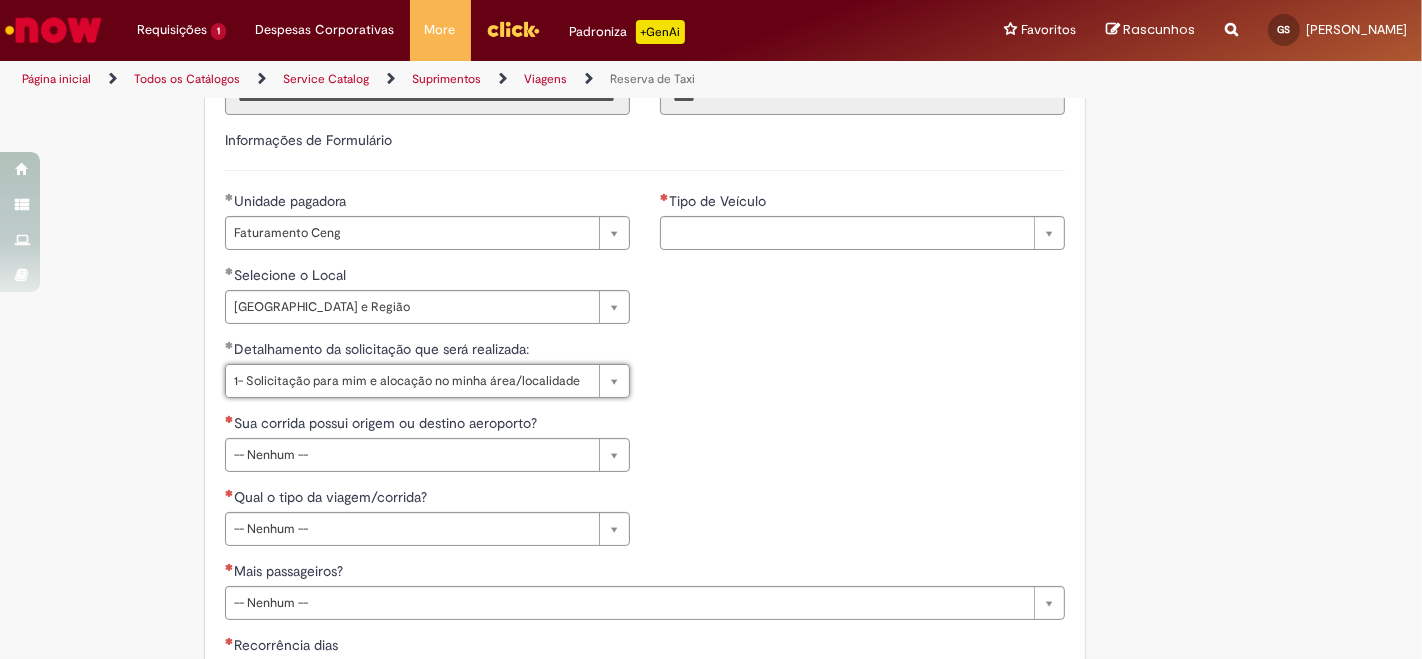 scroll, scrollTop: 0, scrollLeft: 379, axis: horizontal 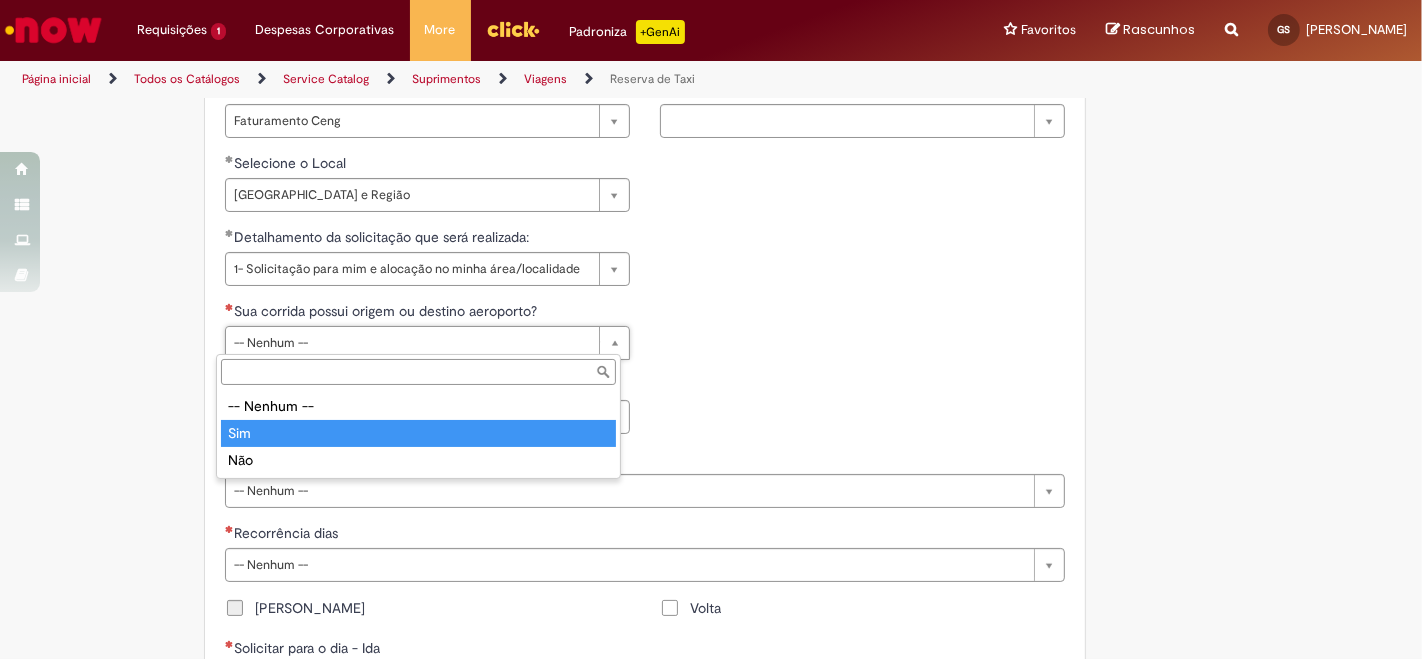 type on "***" 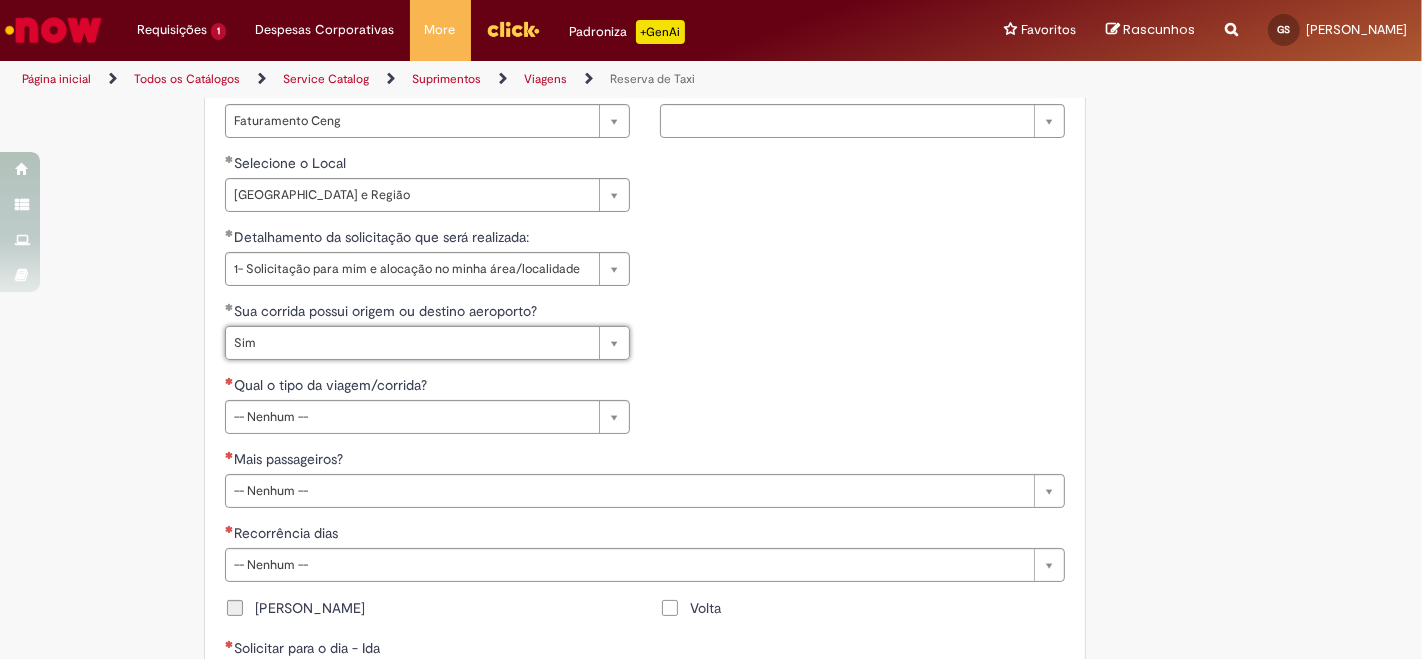 click on "**********" at bounding box center (613, 438) 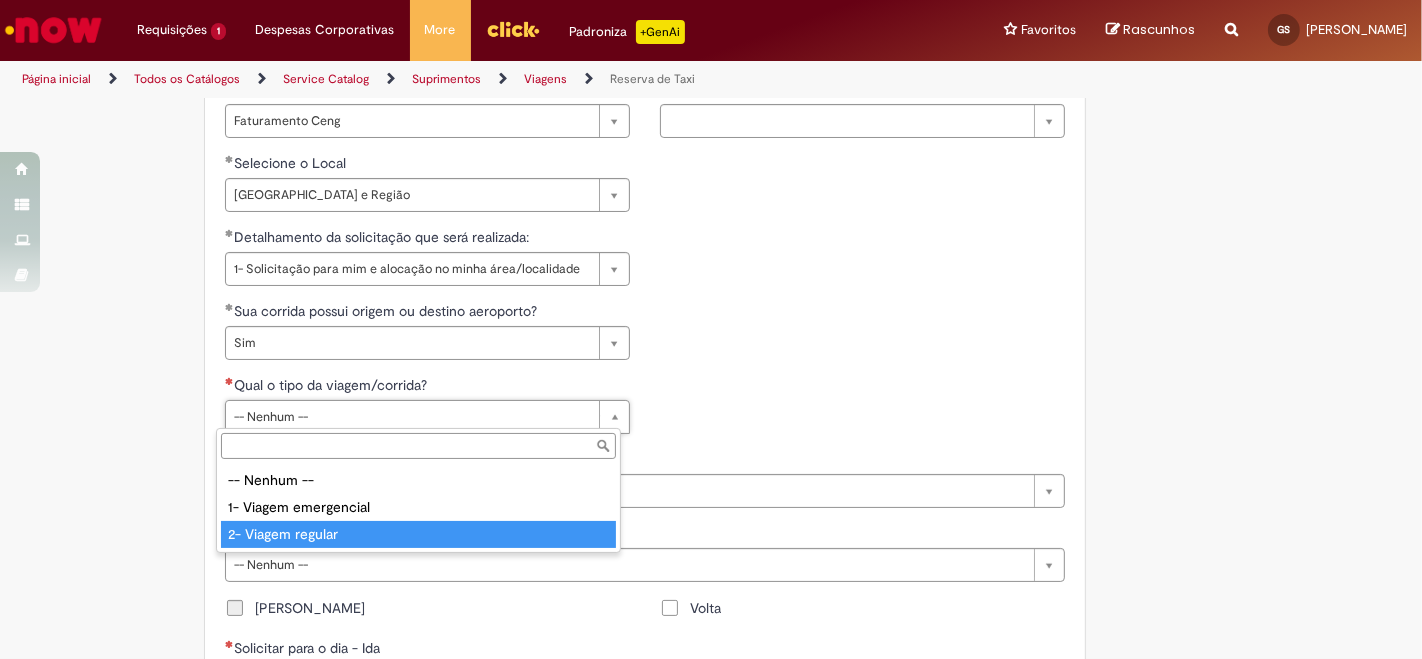 type on "**********" 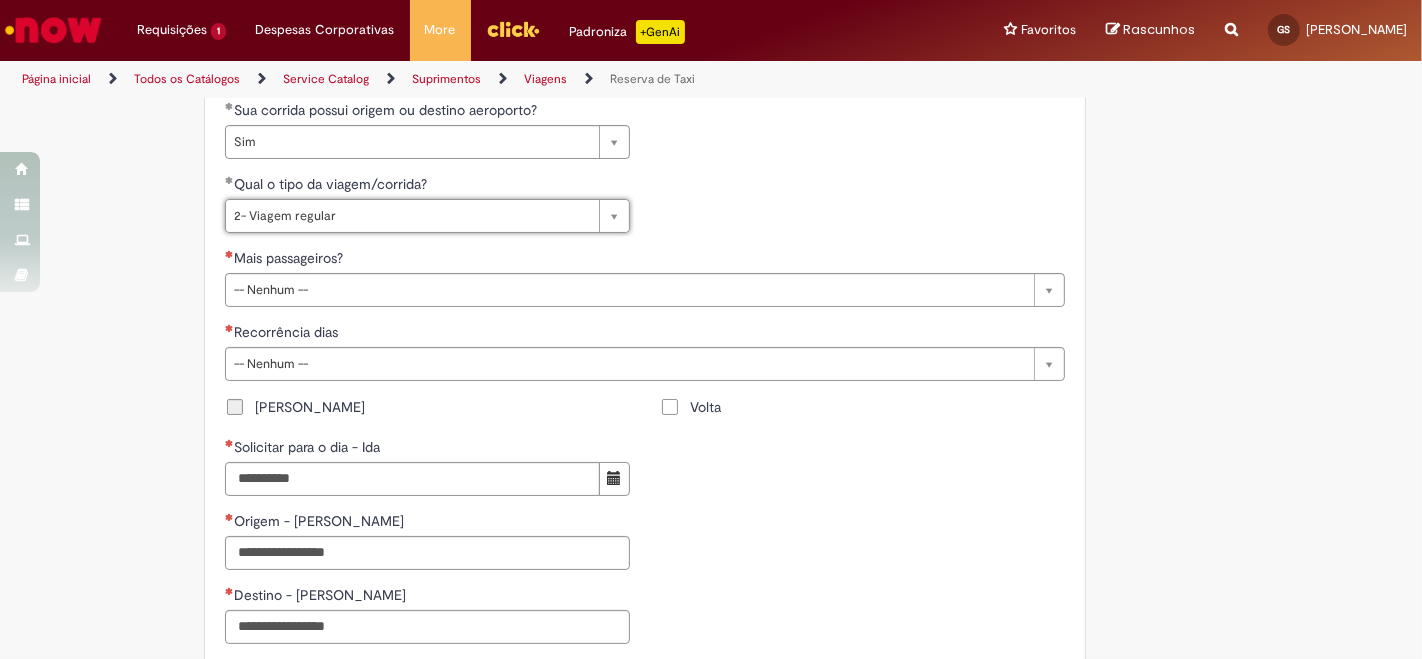scroll, scrollTop: 1222, scrollLeft: 0, axis: vertical 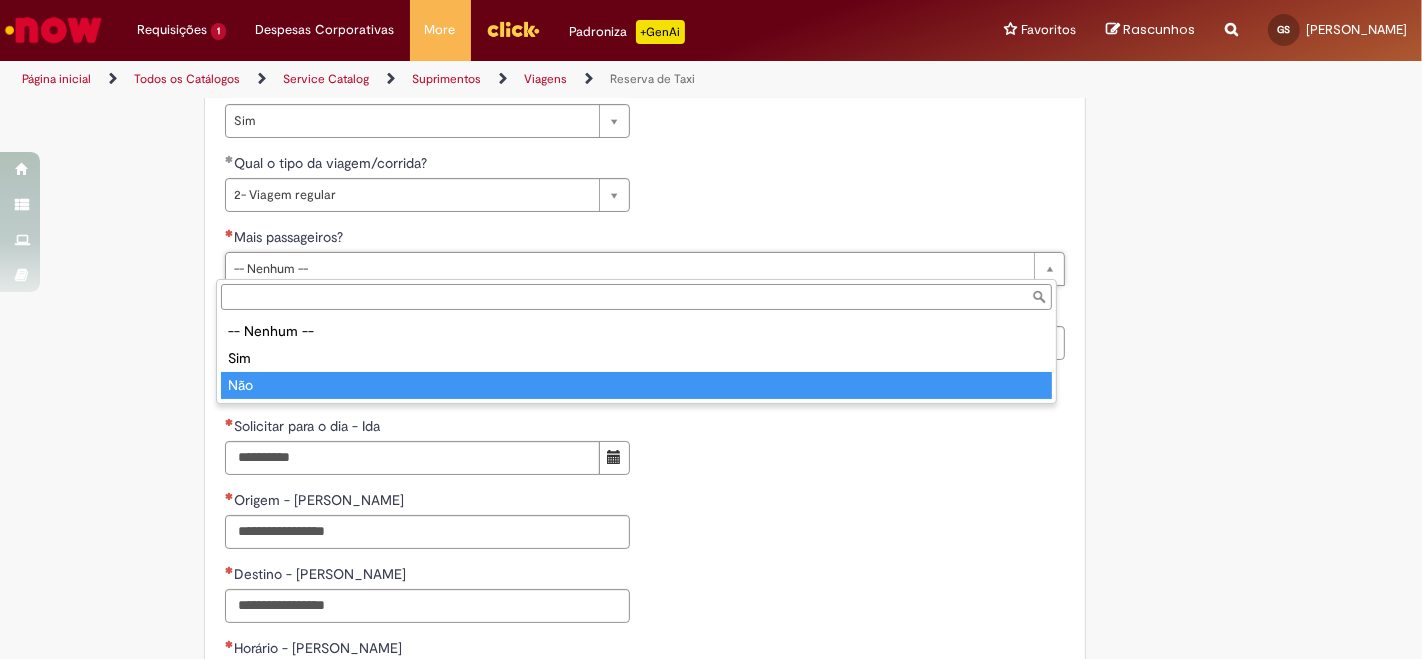 type on "***" 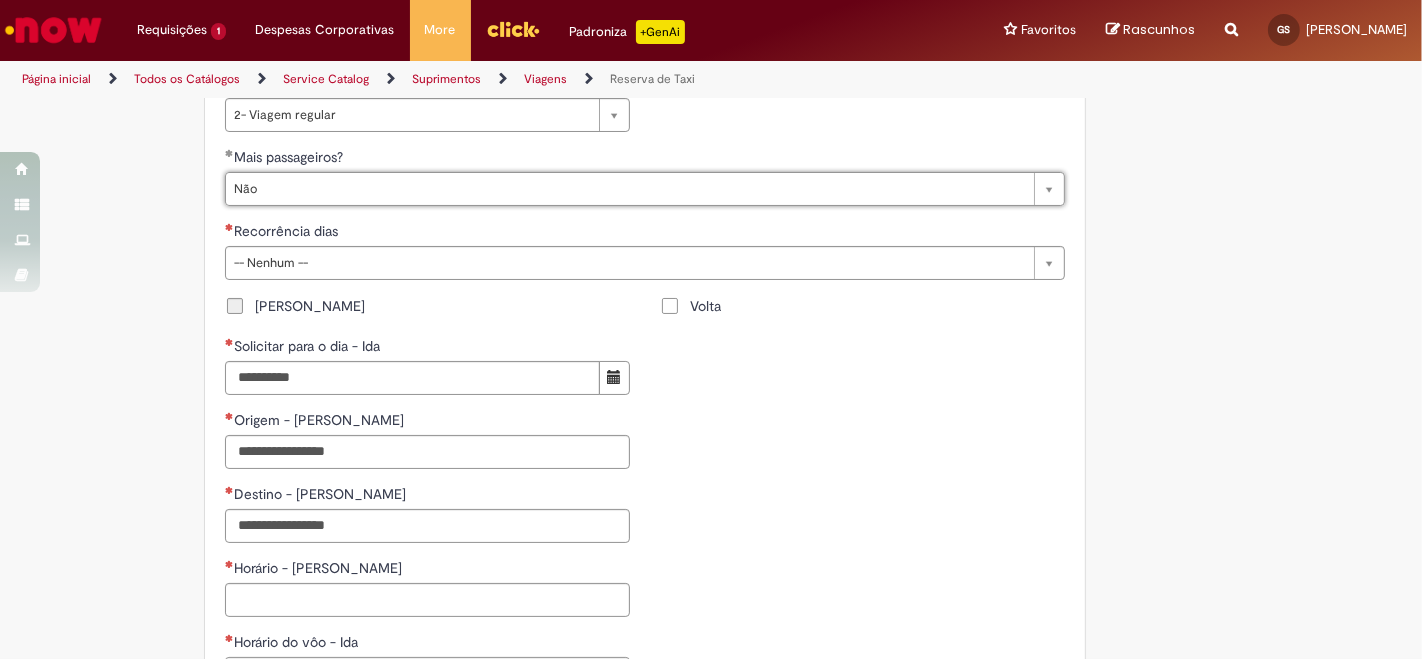scroll, scrollTop: 1333, scrollLeft: 0, axis: vertical 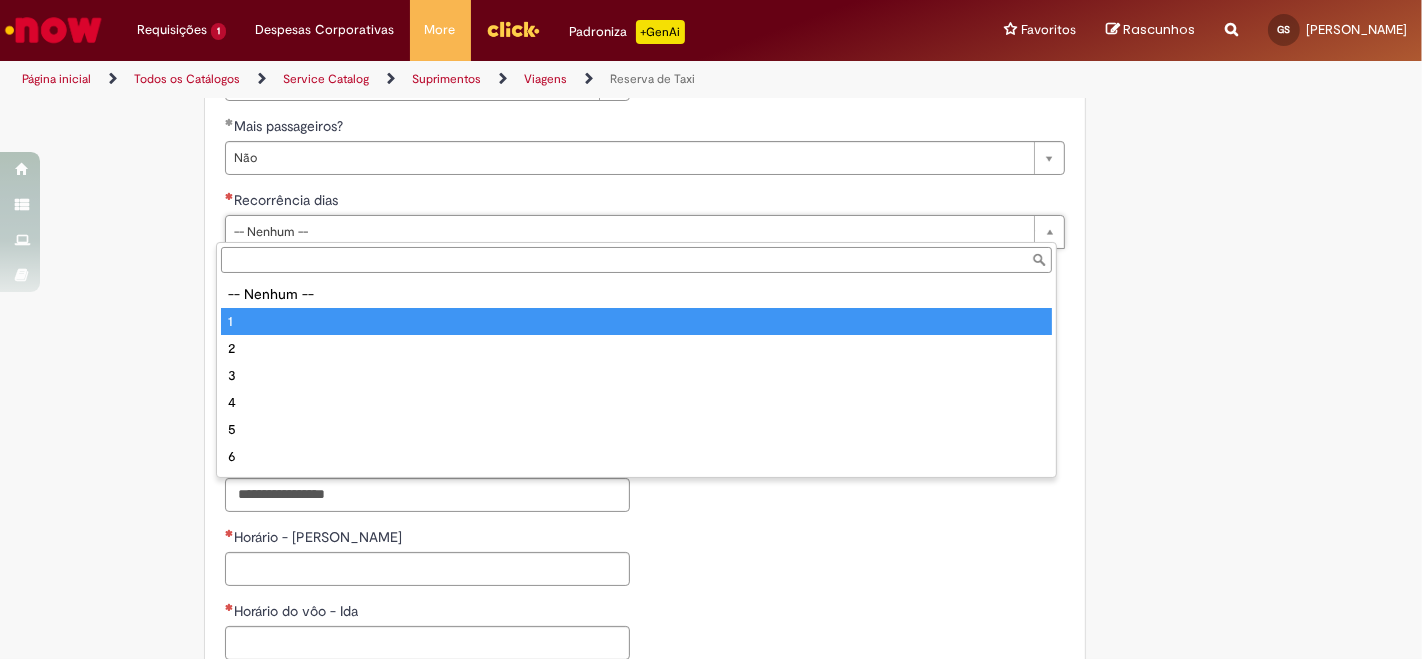 type on "*" 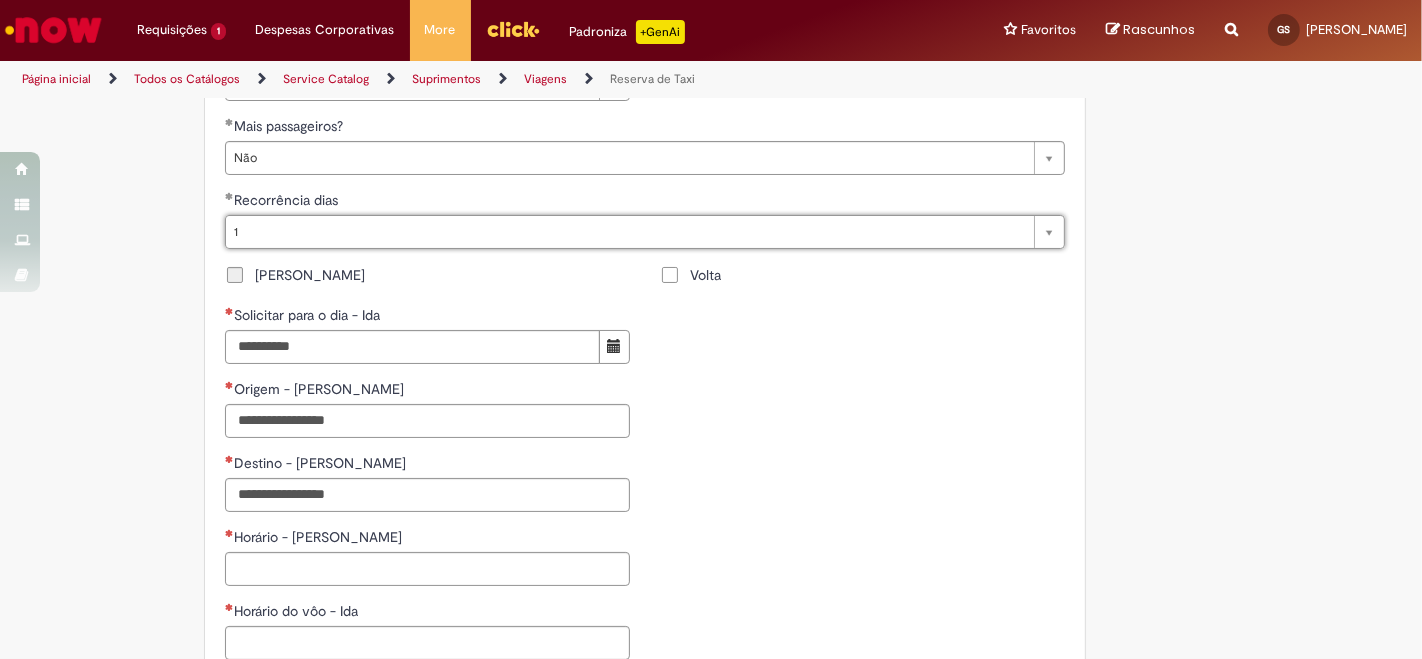 click on "**********" at bounding box center [613, 105] 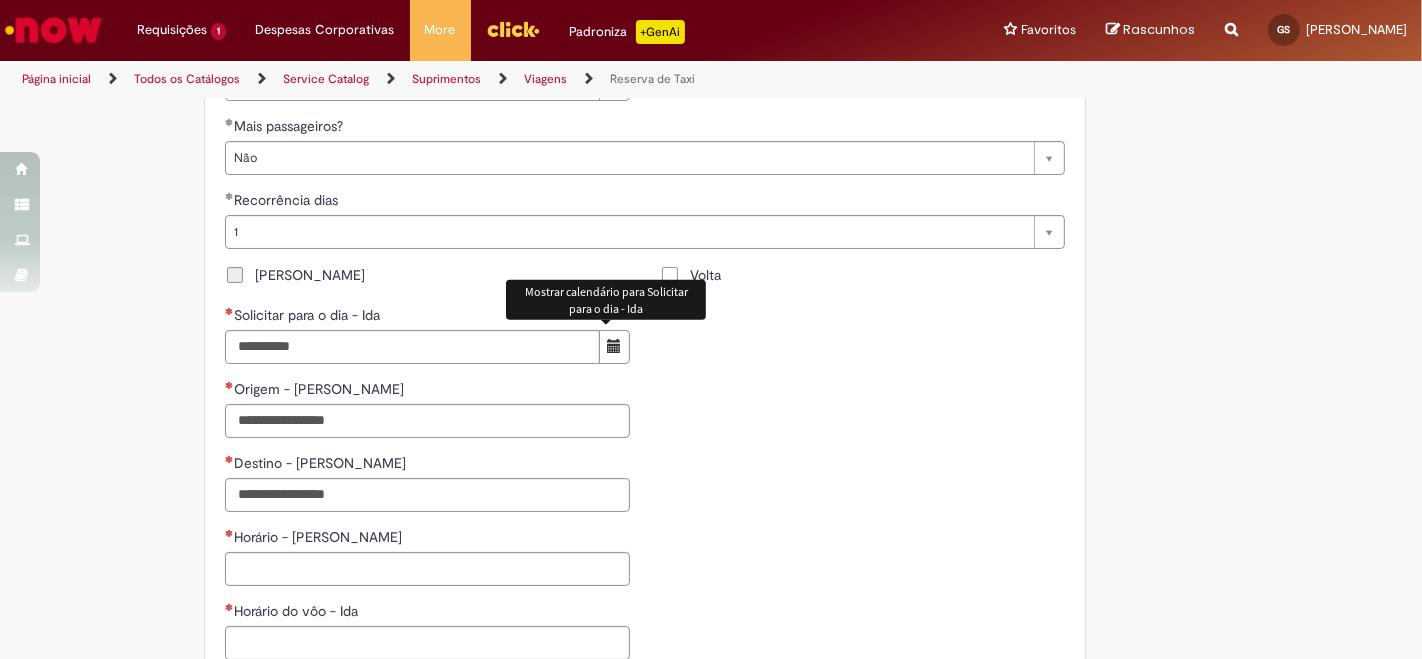 click at bounding box center [614, 346] 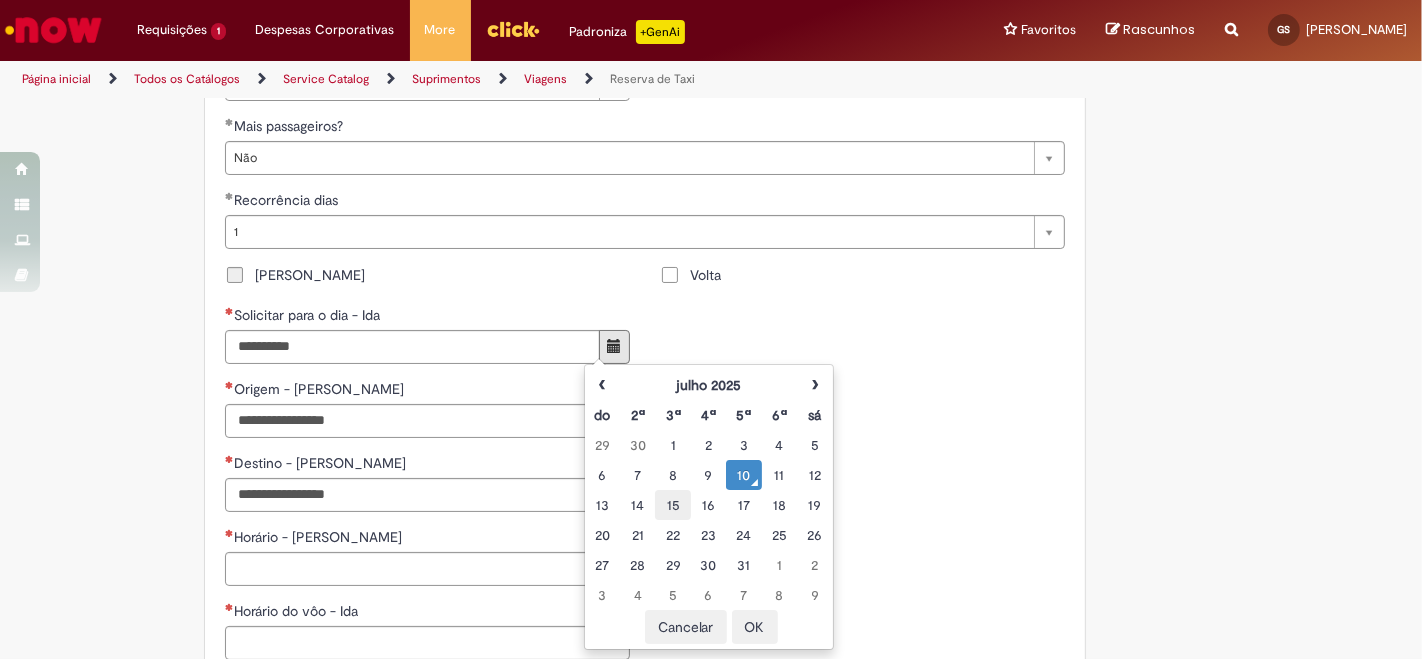 click on "15" at bounding box center [672, 505] 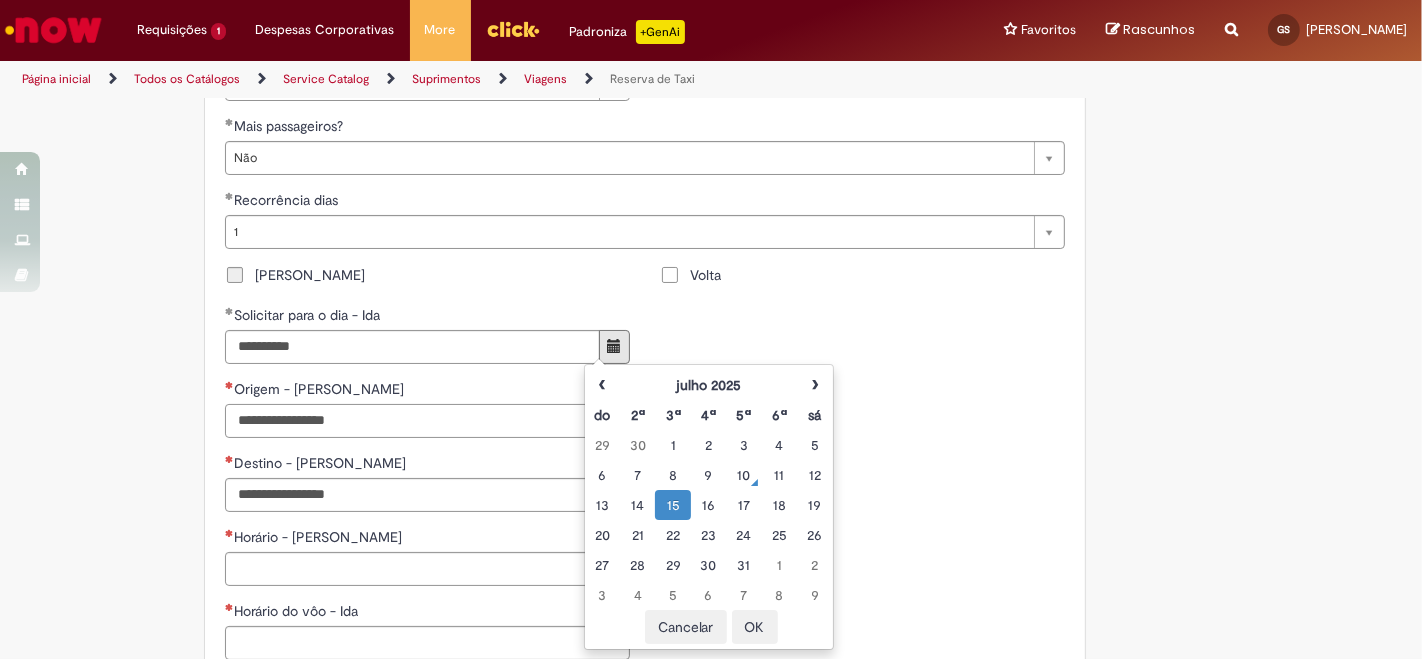 click on "Origem - [PERSON_NAME]" at bounding box center [427, 421] 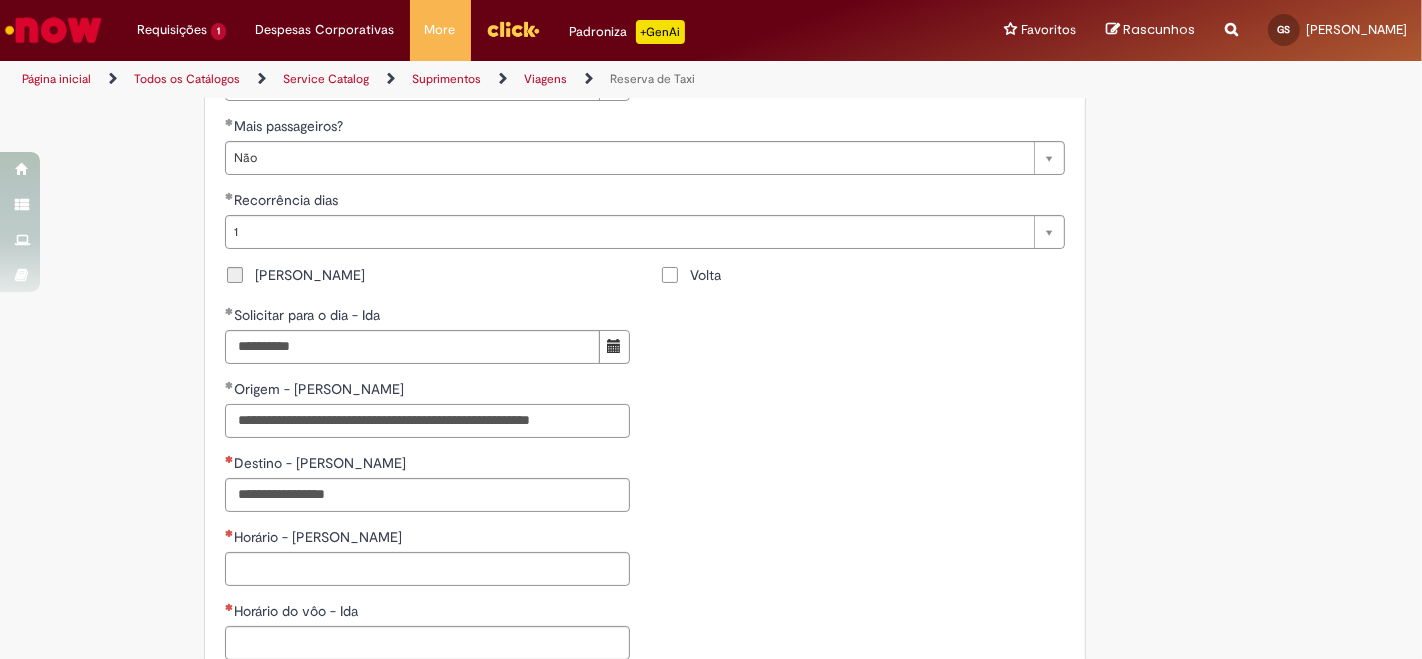 scroll, scrollTop: 0, scrollLeft: 13, axis: horizontal 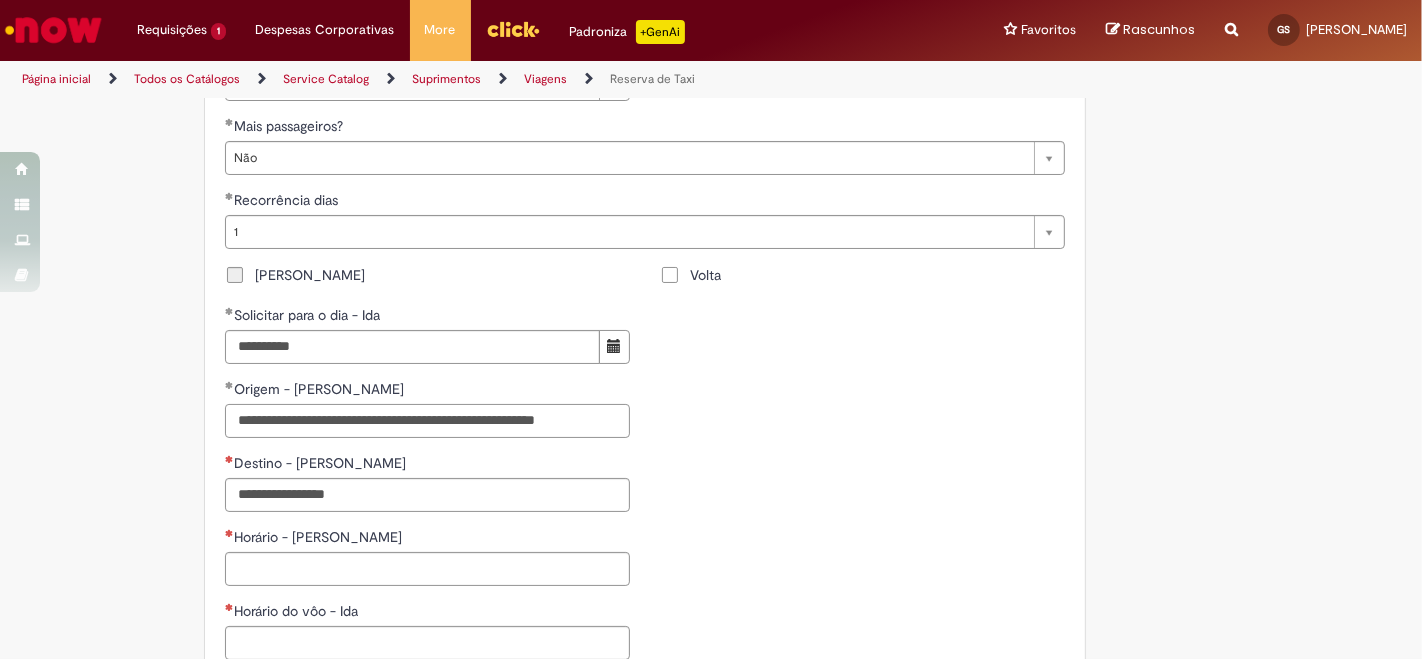 type on "**********" 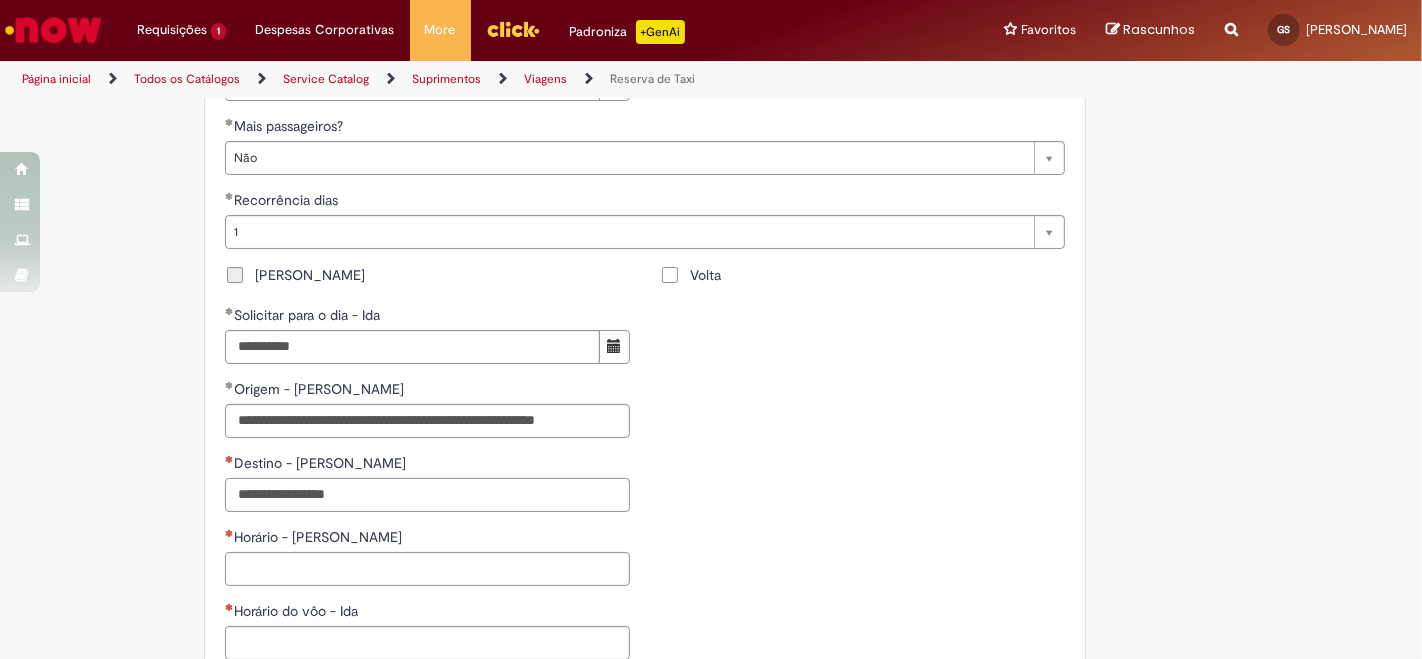 scroll, scrollTop: 0, scrollLeft: 0, axis: both 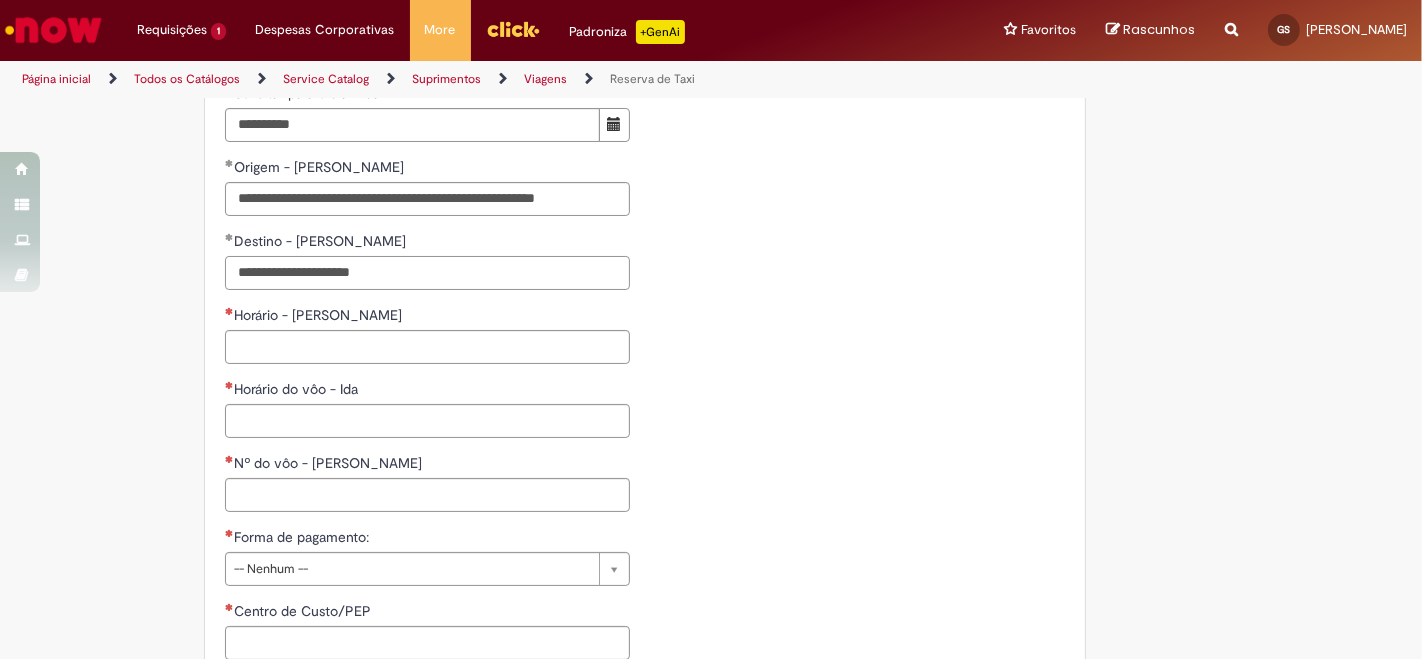 type on "**********" 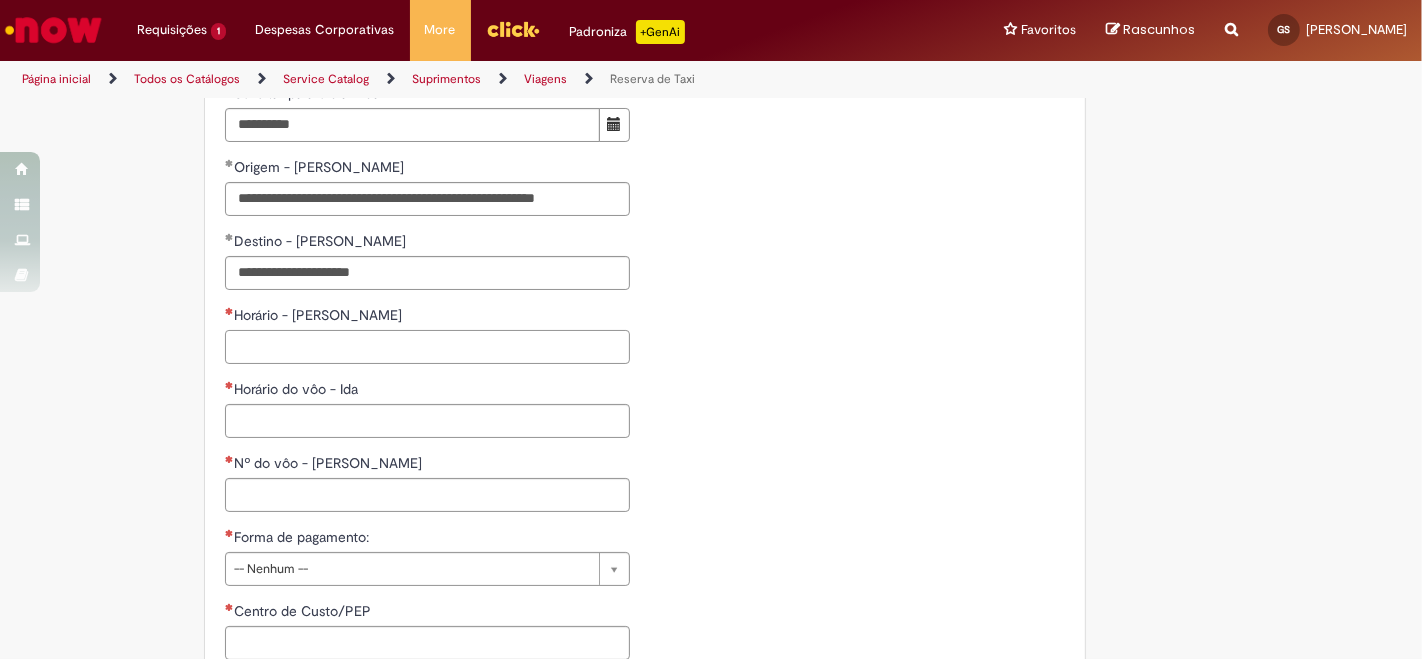 click on "Horário - [PERSON_NAME]" at bounding box center (427, 347) 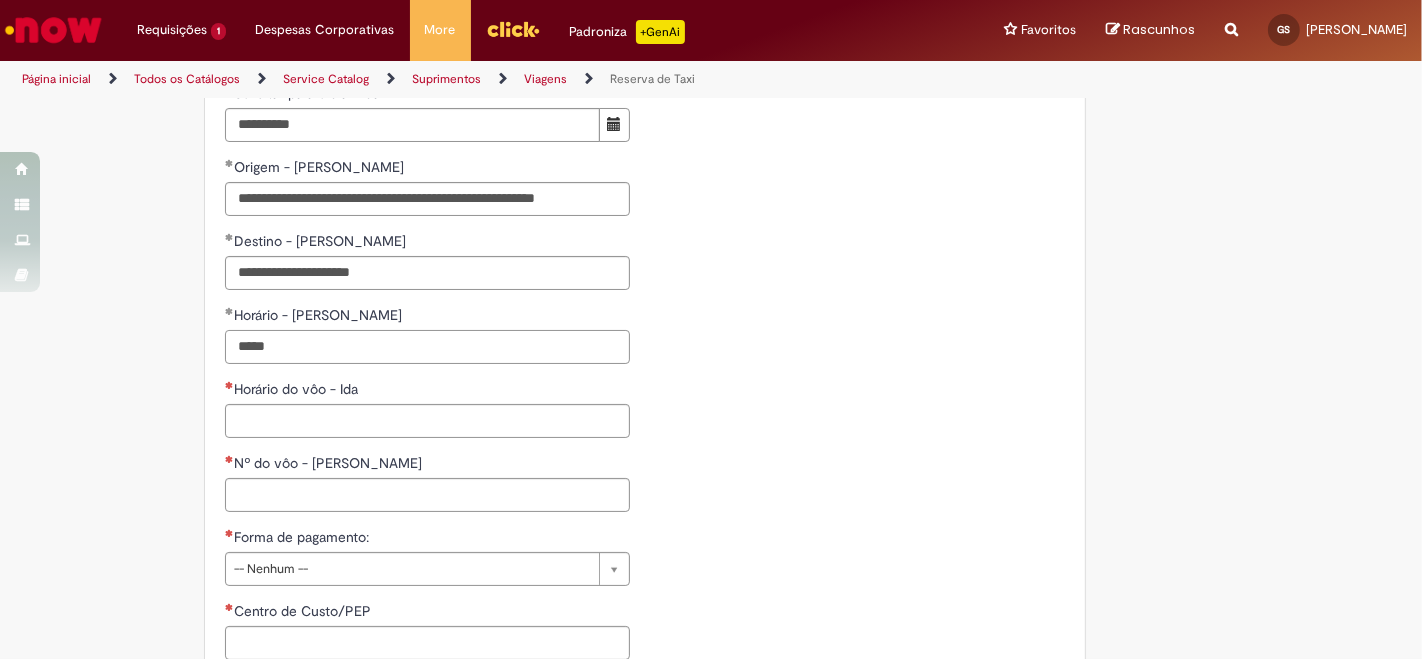 type on "*****" 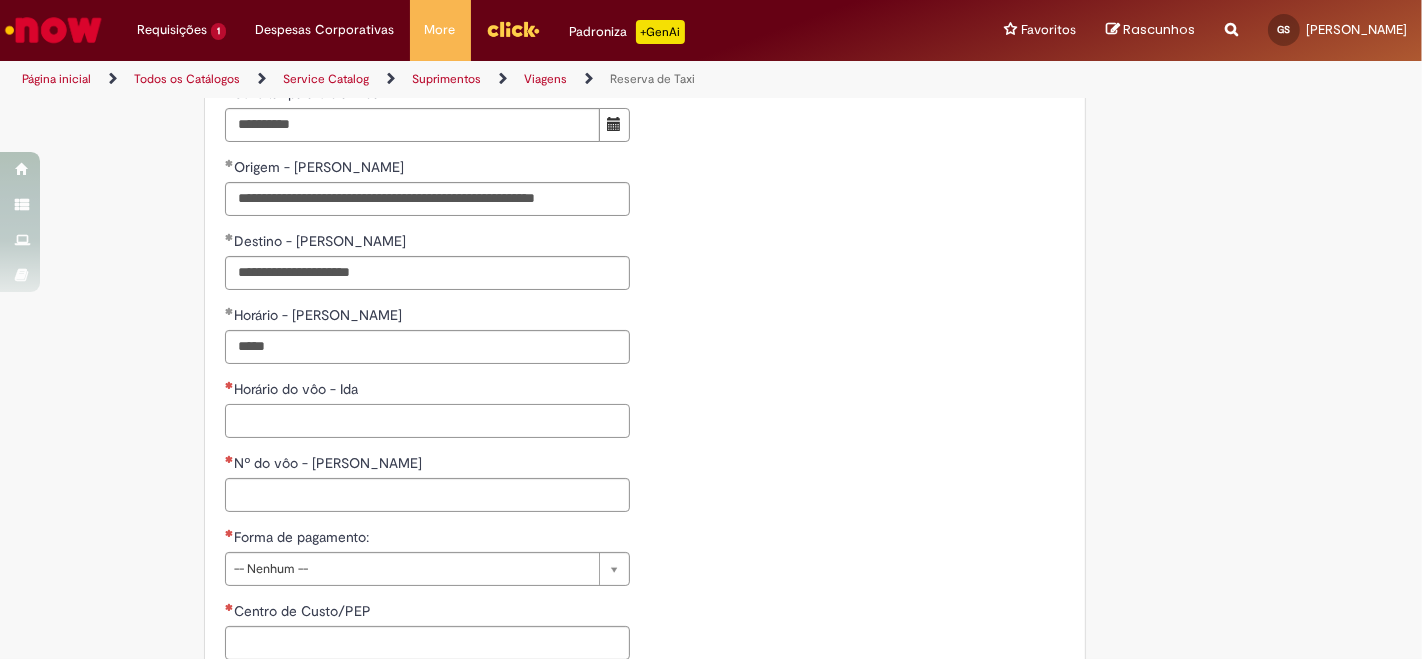 click on "Horário do vôo - Ida" at bounding box center [427, 421] 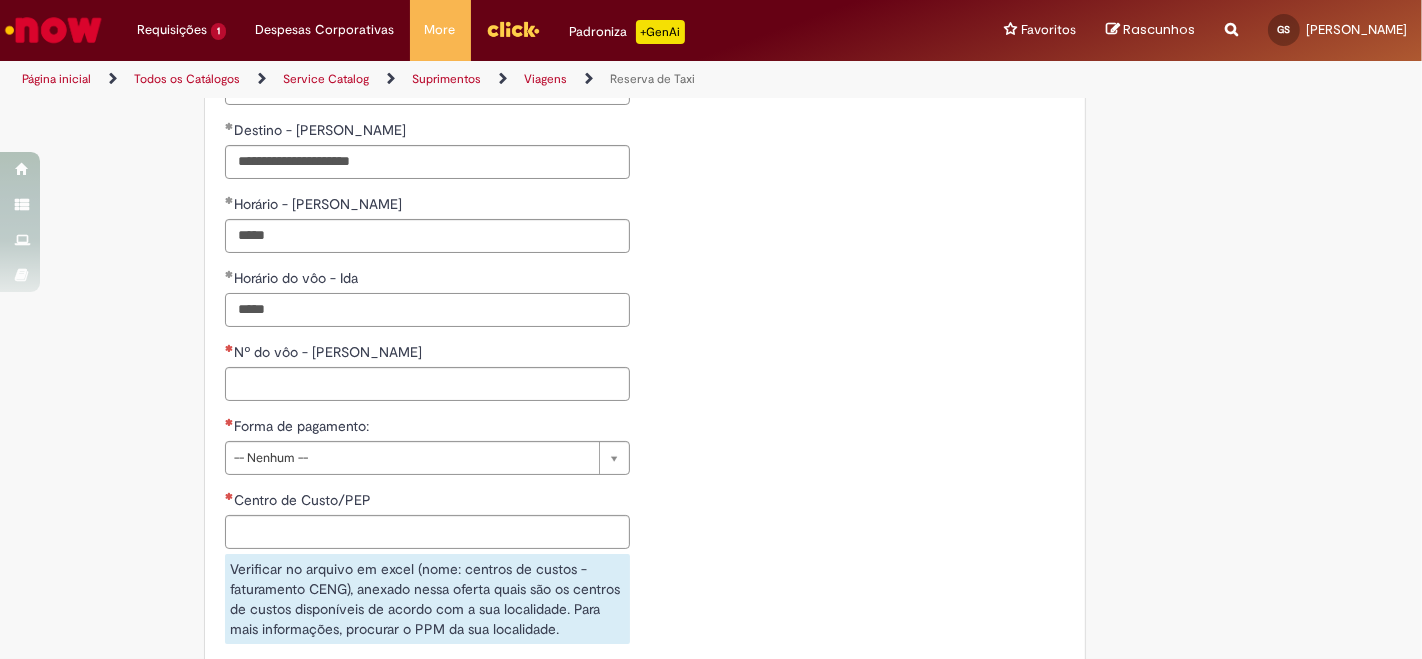 type on "*****" 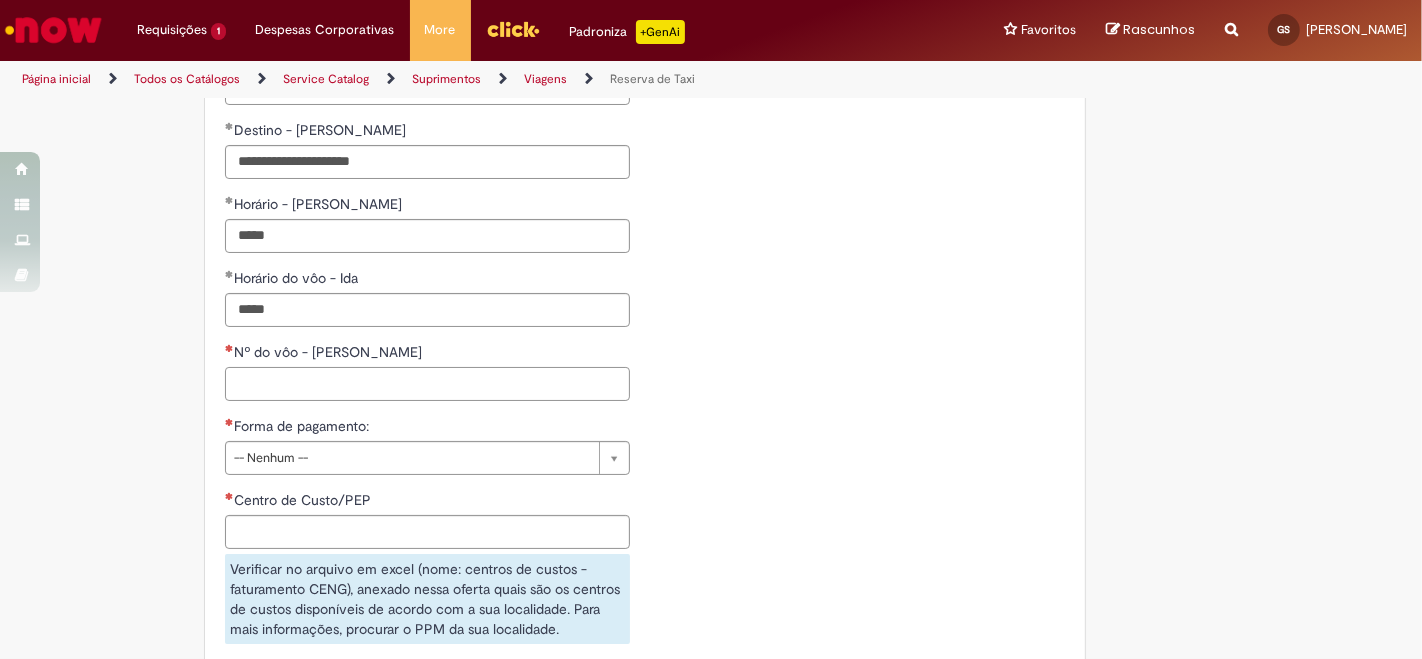 click on "Nº do vôo - [PERSON_NAME]" at bounding box center [427, 384] 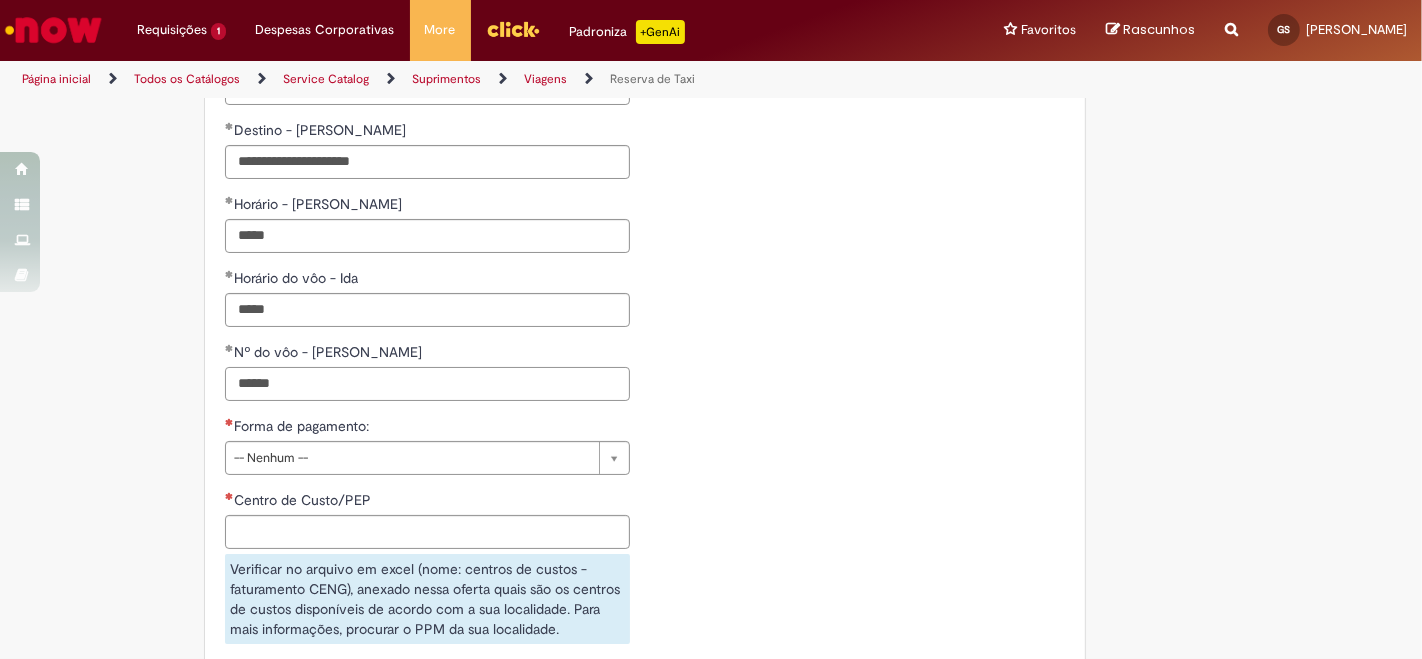 type on "******" 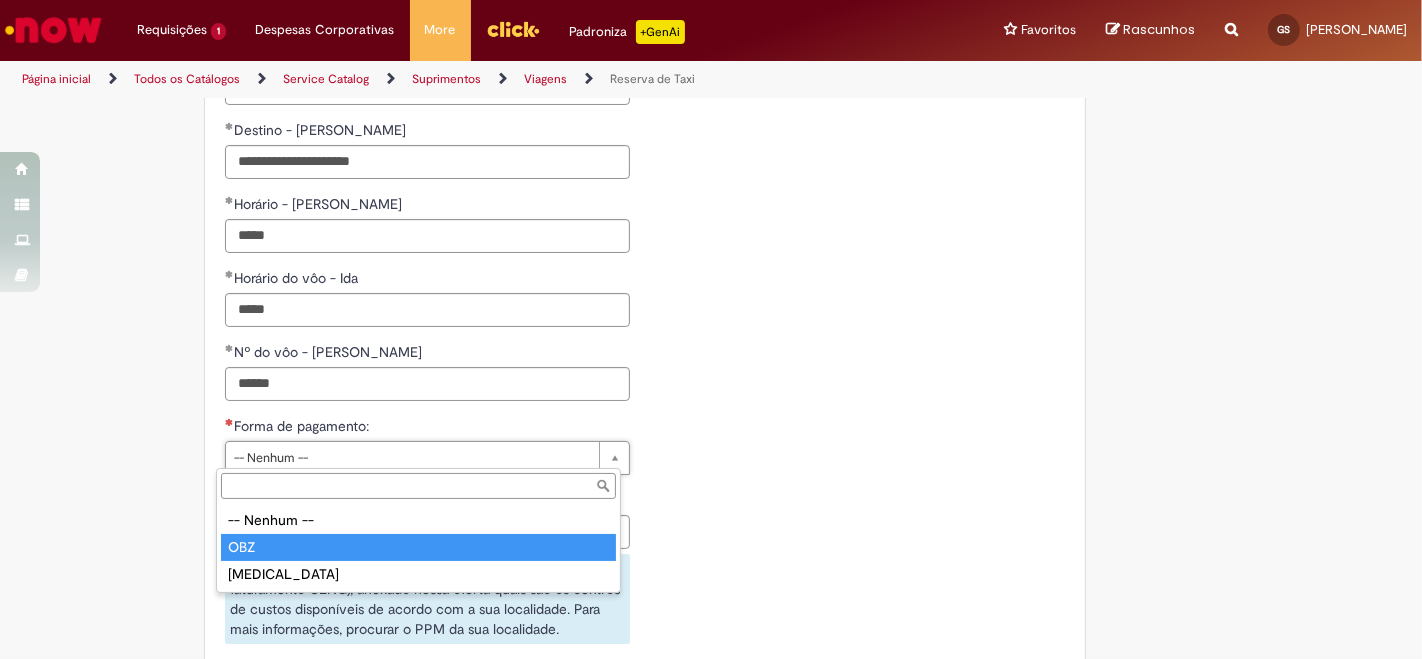 type on "***" 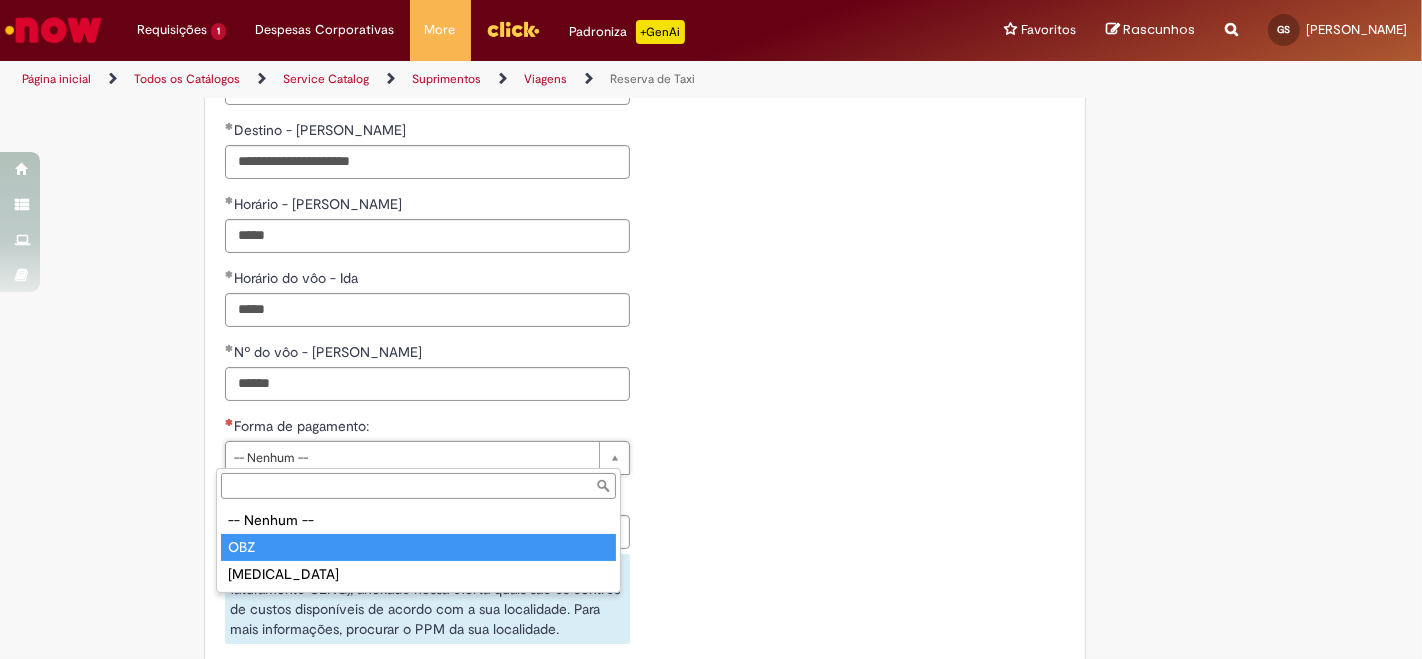 select on "***" 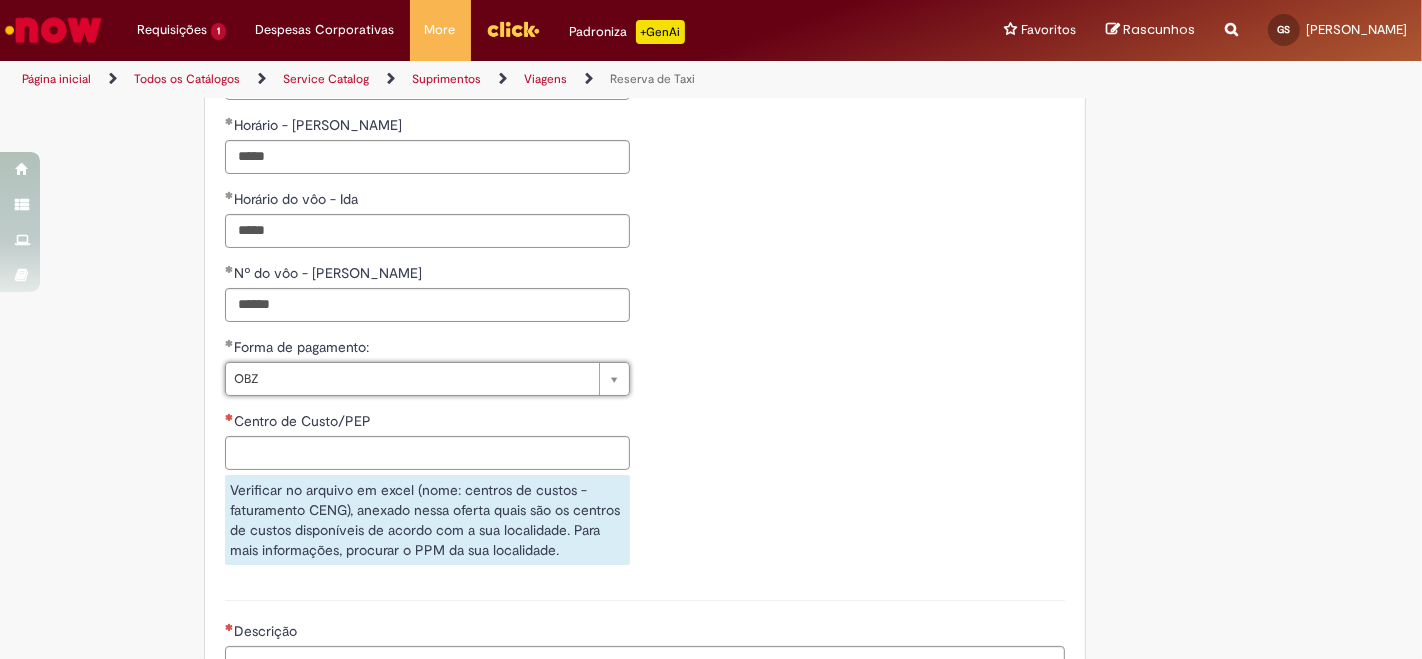 scroll, scrollTop: 1777, scrollLeft: 0, axis: vertical 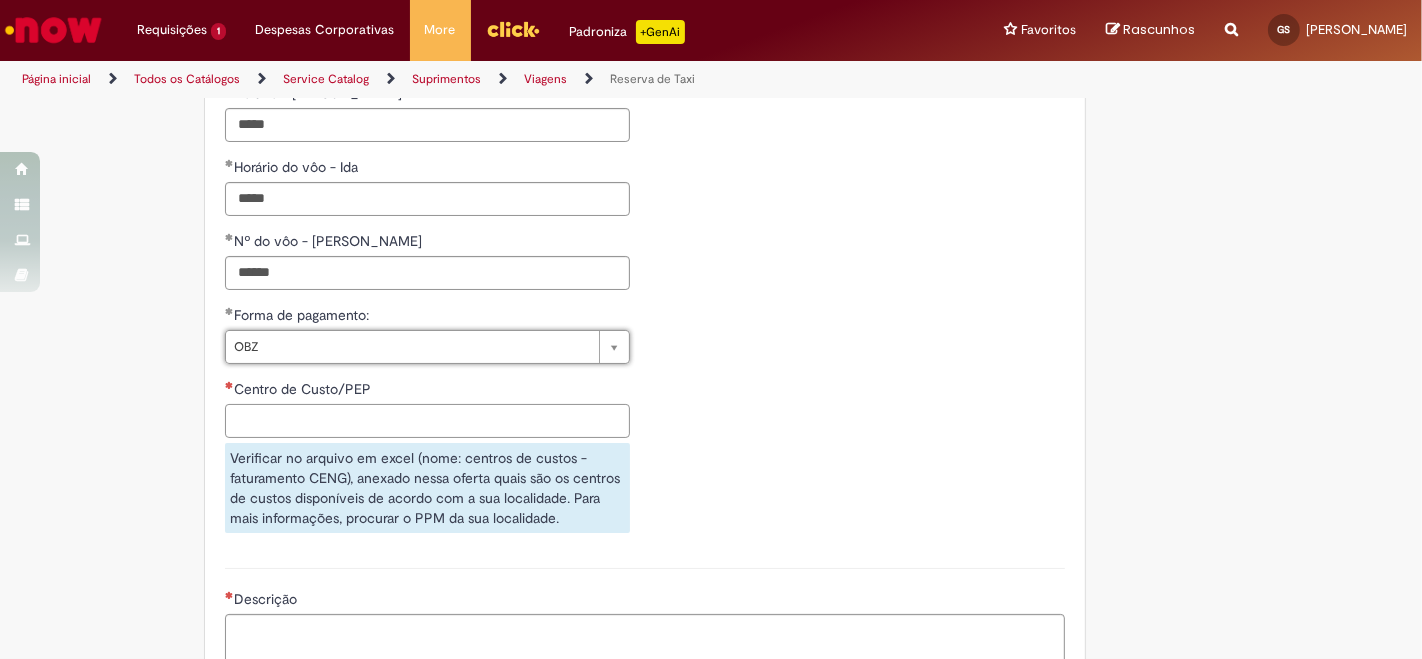 click on "Centro de Custo/PEP" at bounding box center [427, 421] 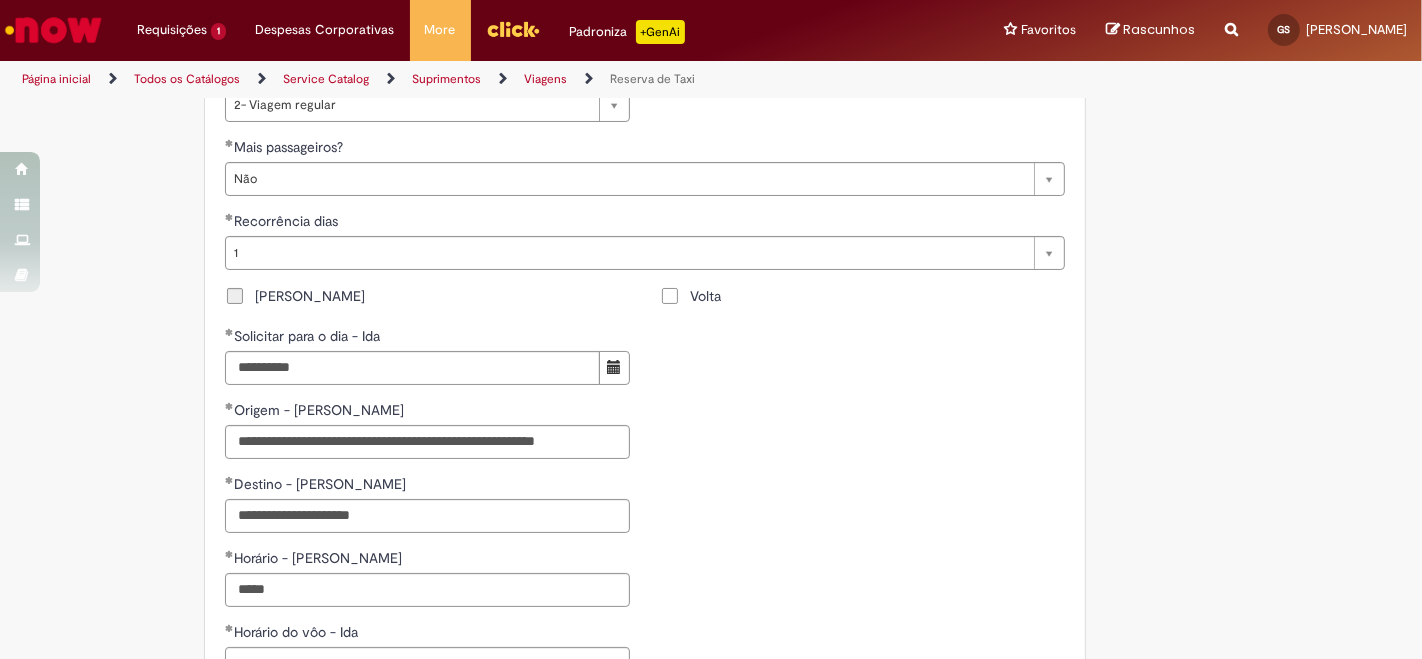scroll, scrollTop: 1333, scrollLeft: 0, axis: vertical 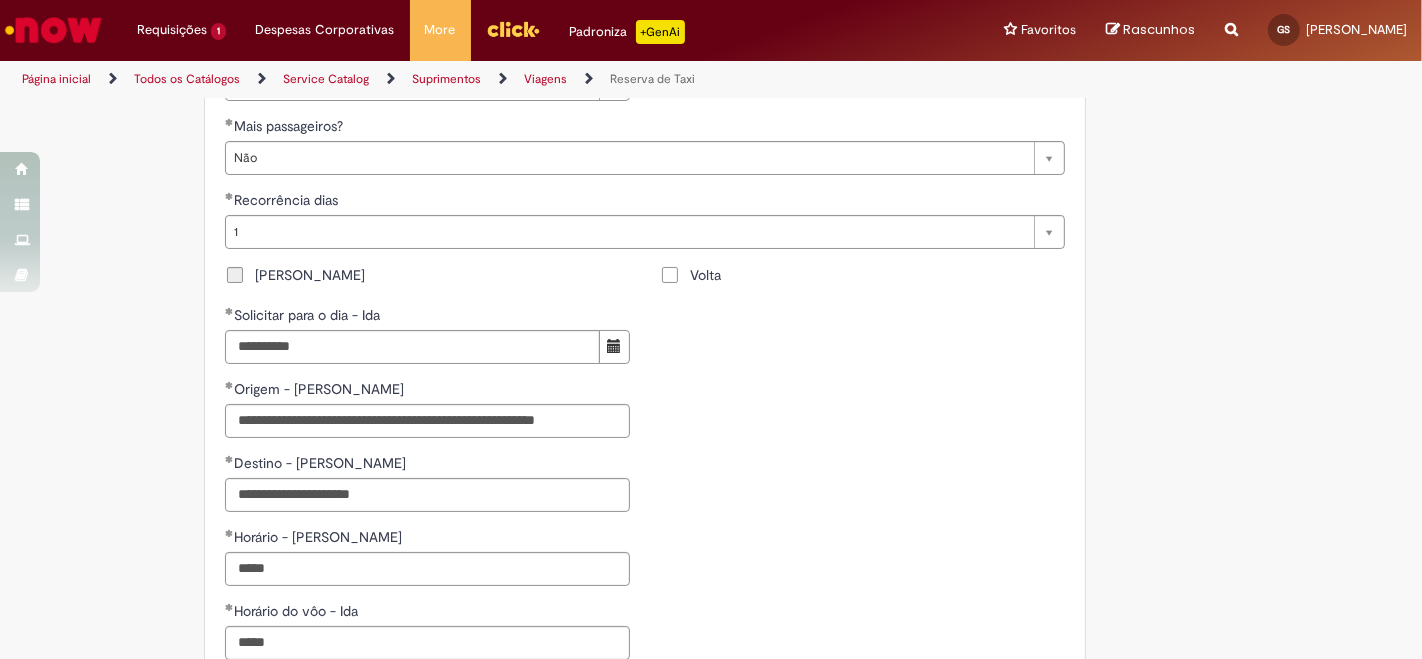 type on "**********" 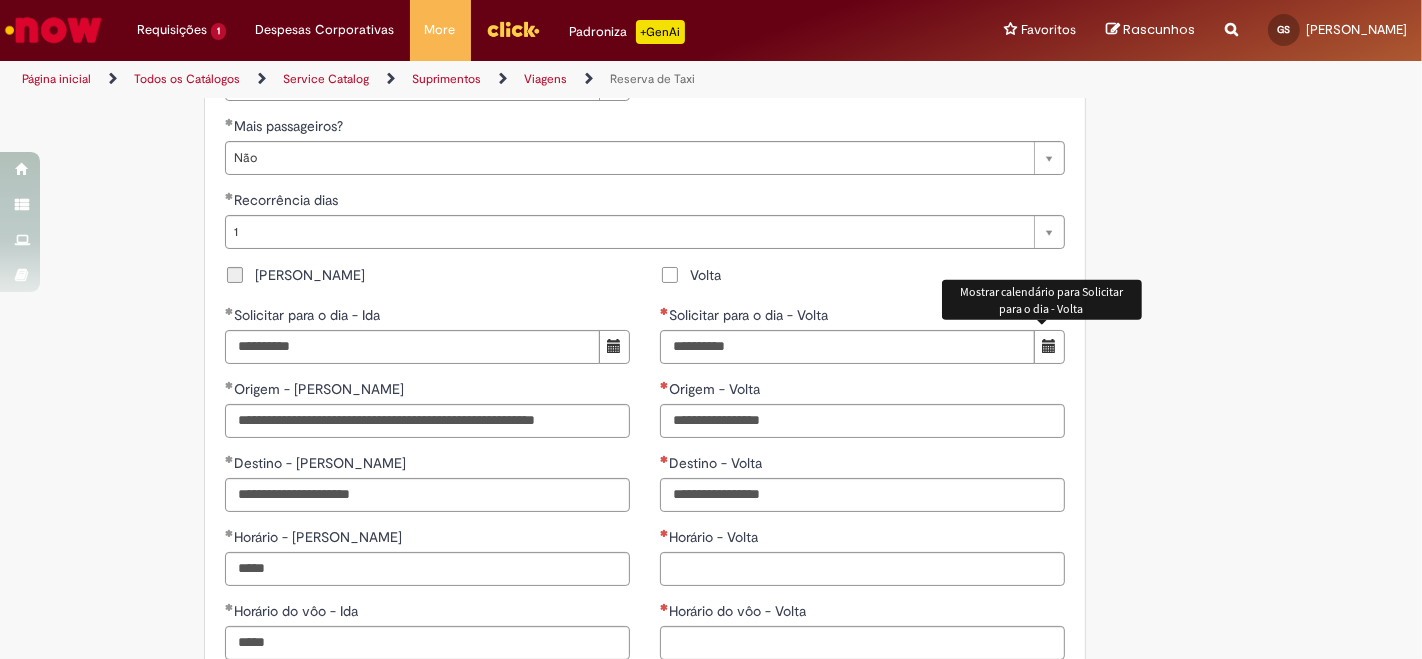 click at bounding box center (1049, 346) 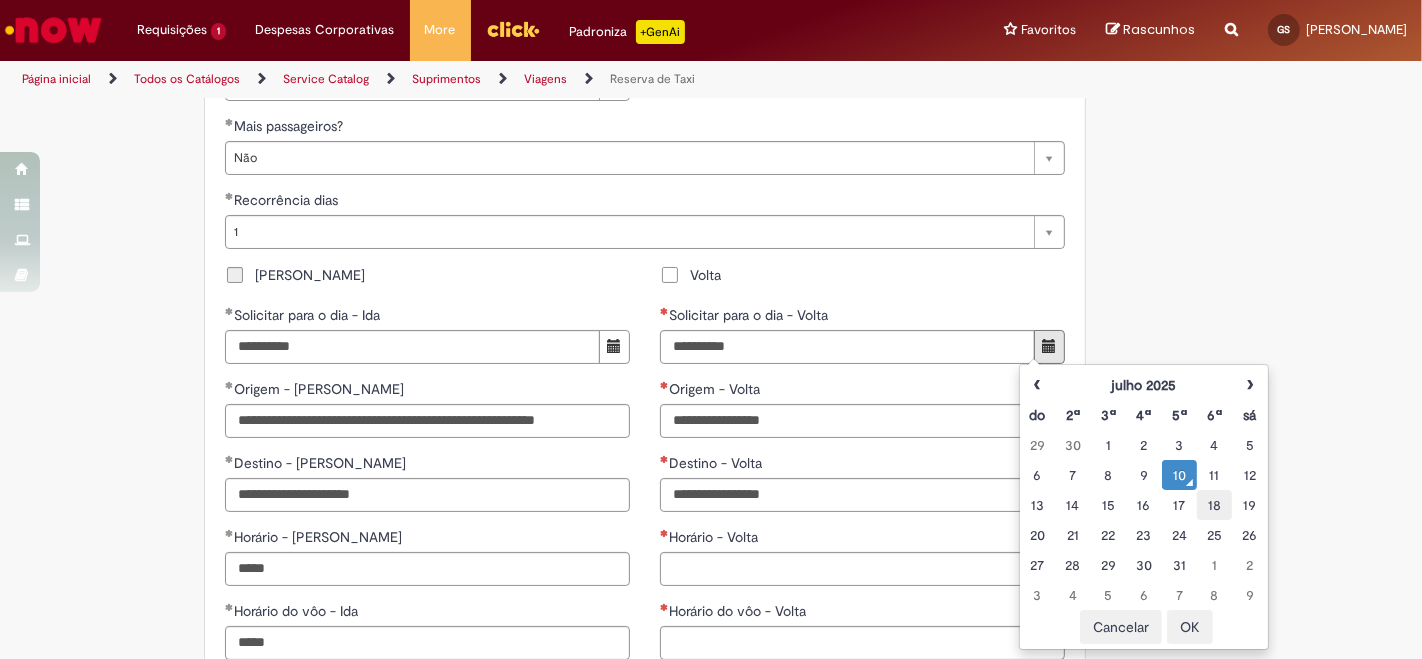 click on "18" at bounding box center (1214, 505) 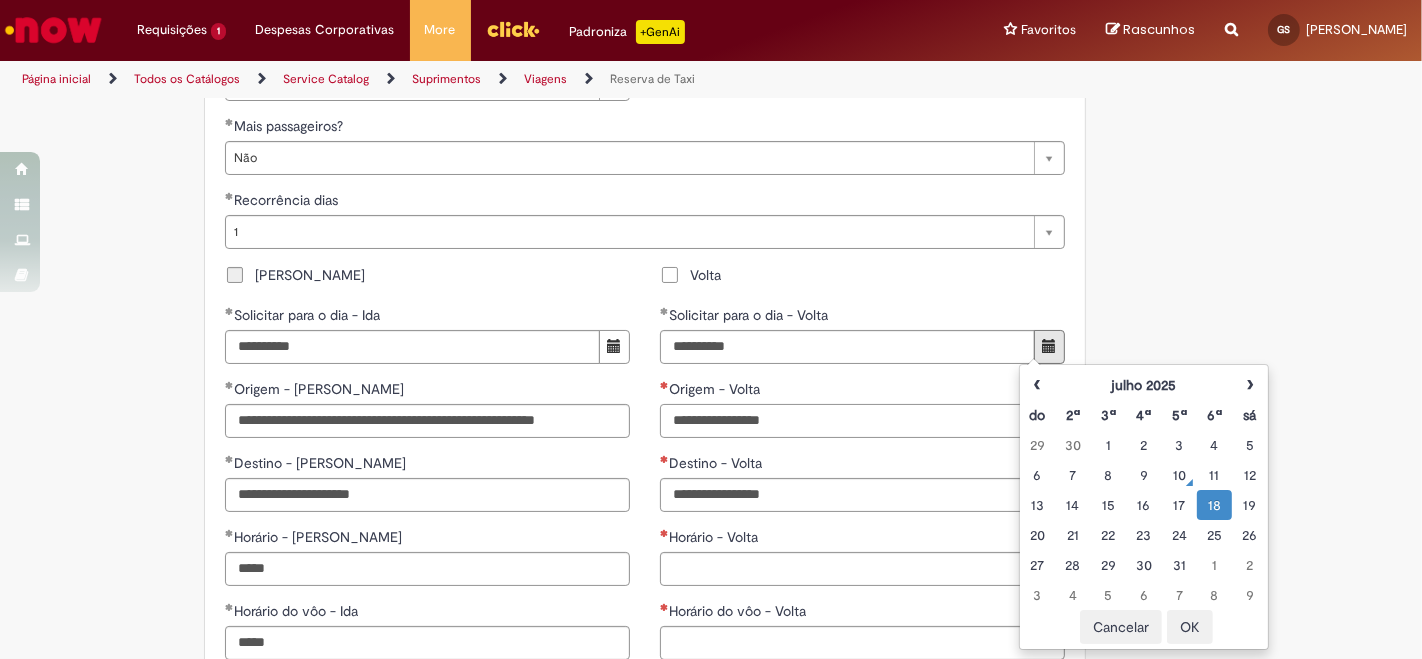 click on "Origem - Volta" at bounding box center (862, 421) 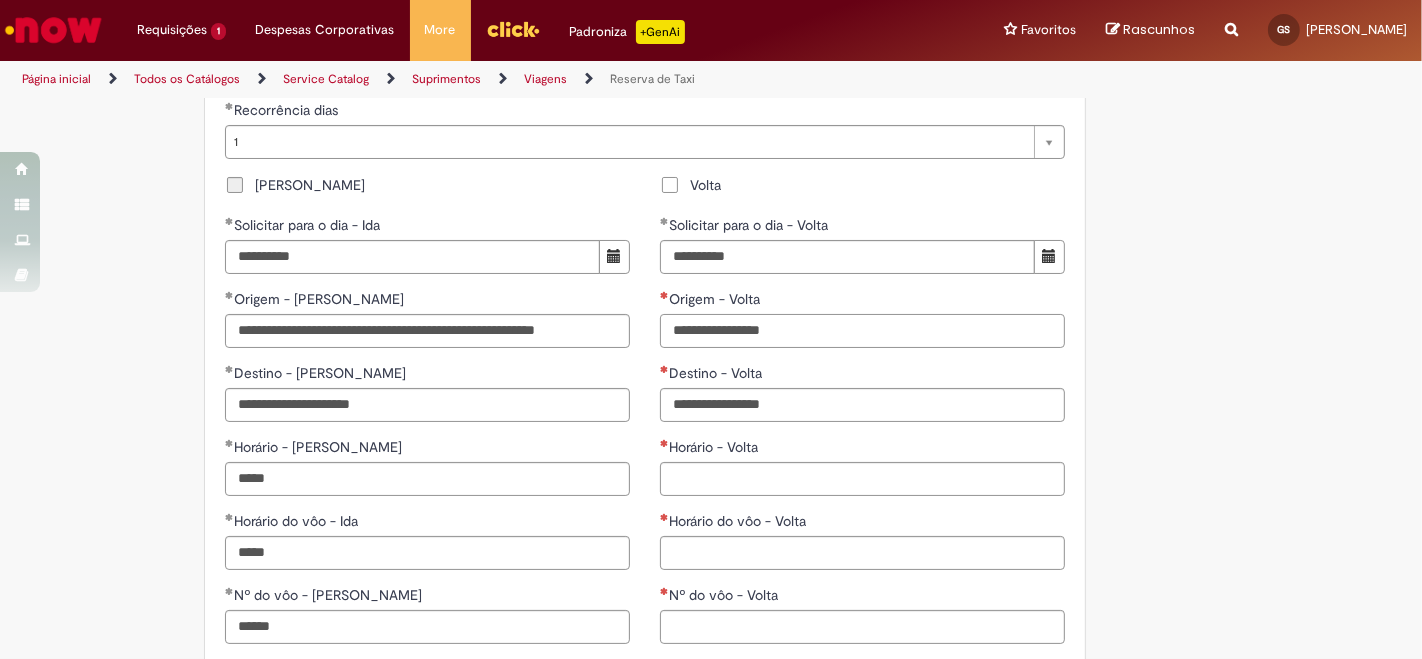 scroll, scrollTop: 1444, scrollLeft: 0, axis: vertical 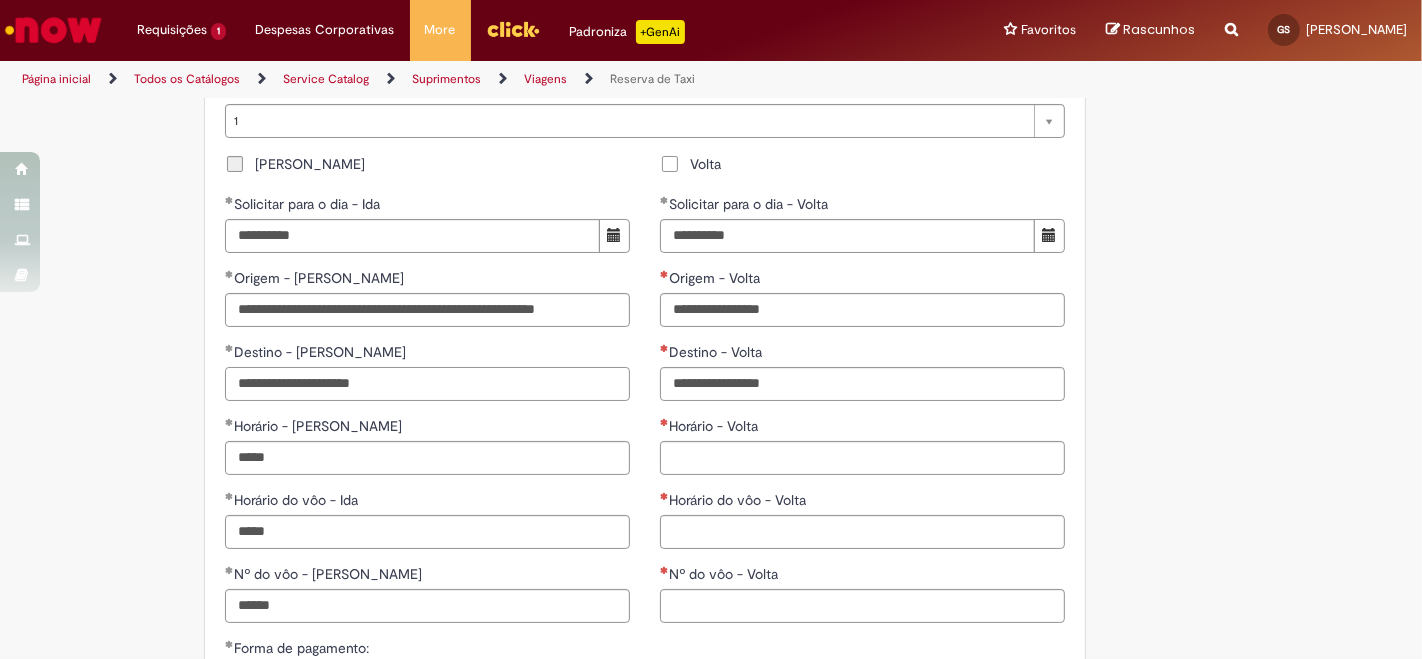 drag, startPoint x: 245, startPoint y: 383, endPoint x: 419, endPoint y: 387, distance: 174.04597 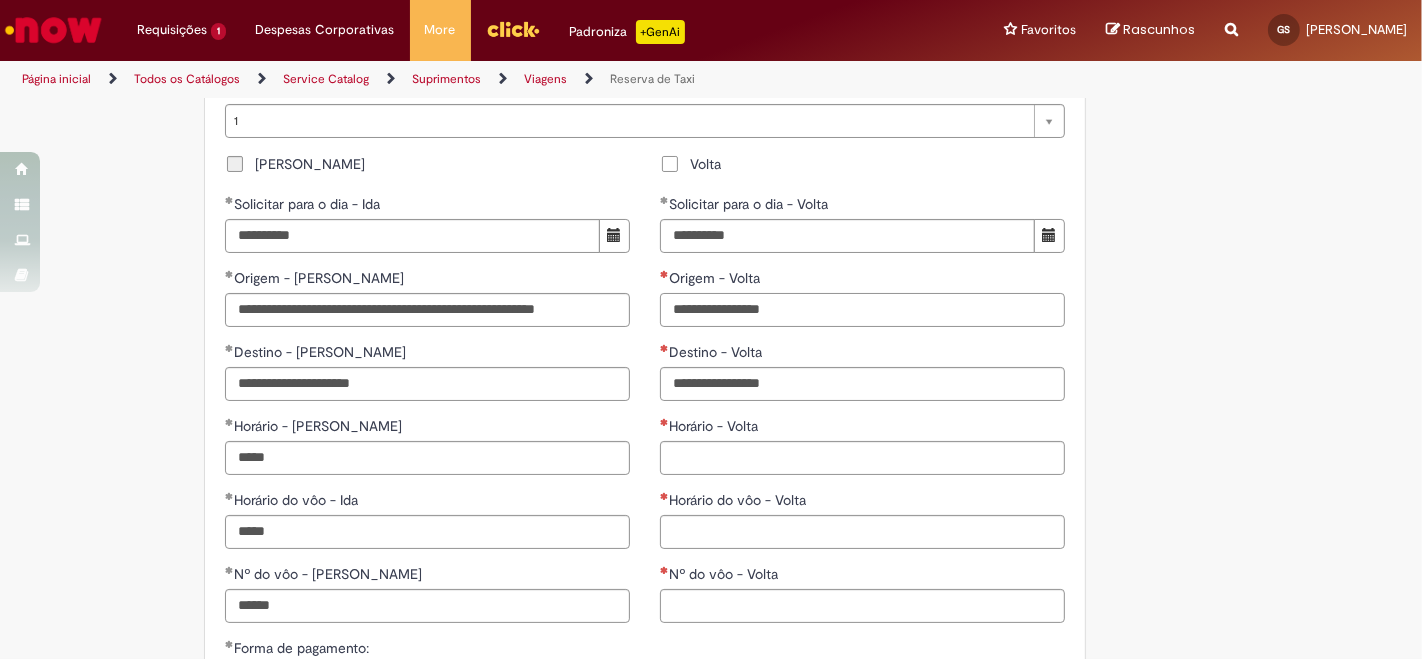 click on "Origem - Volta" at bounding box center [862, 310] 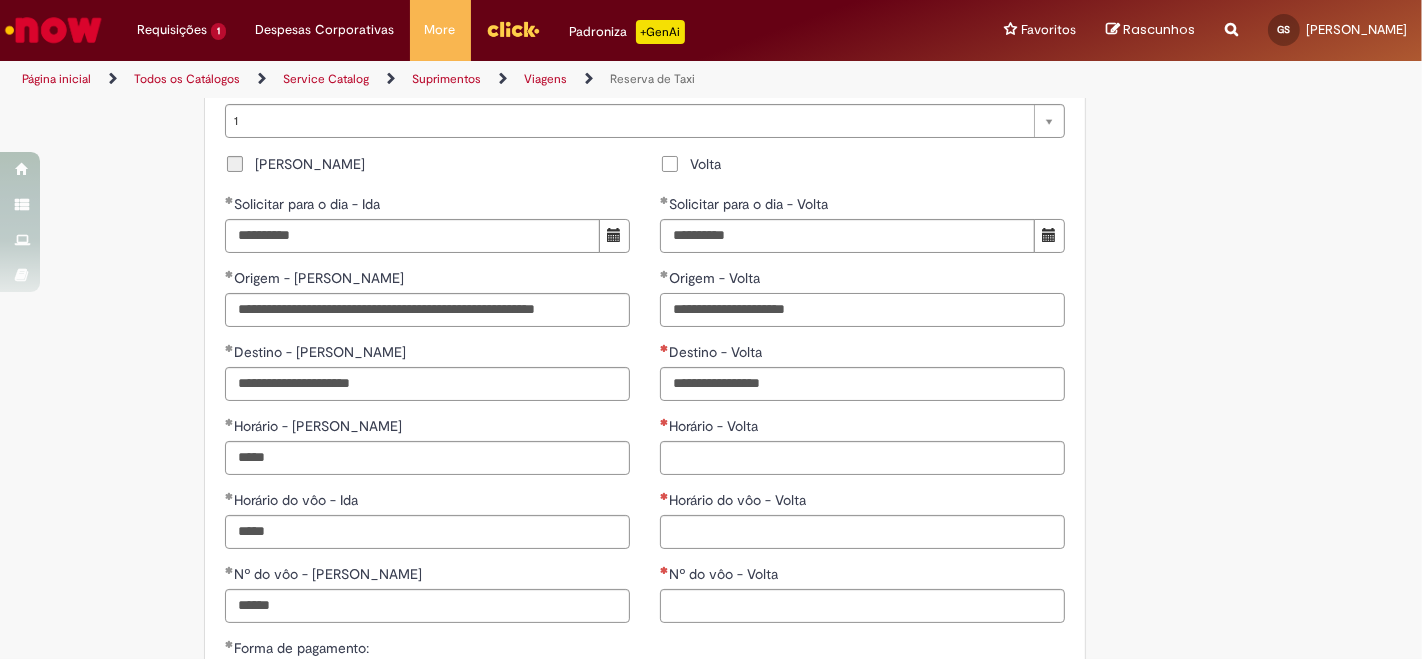 type on "**********" 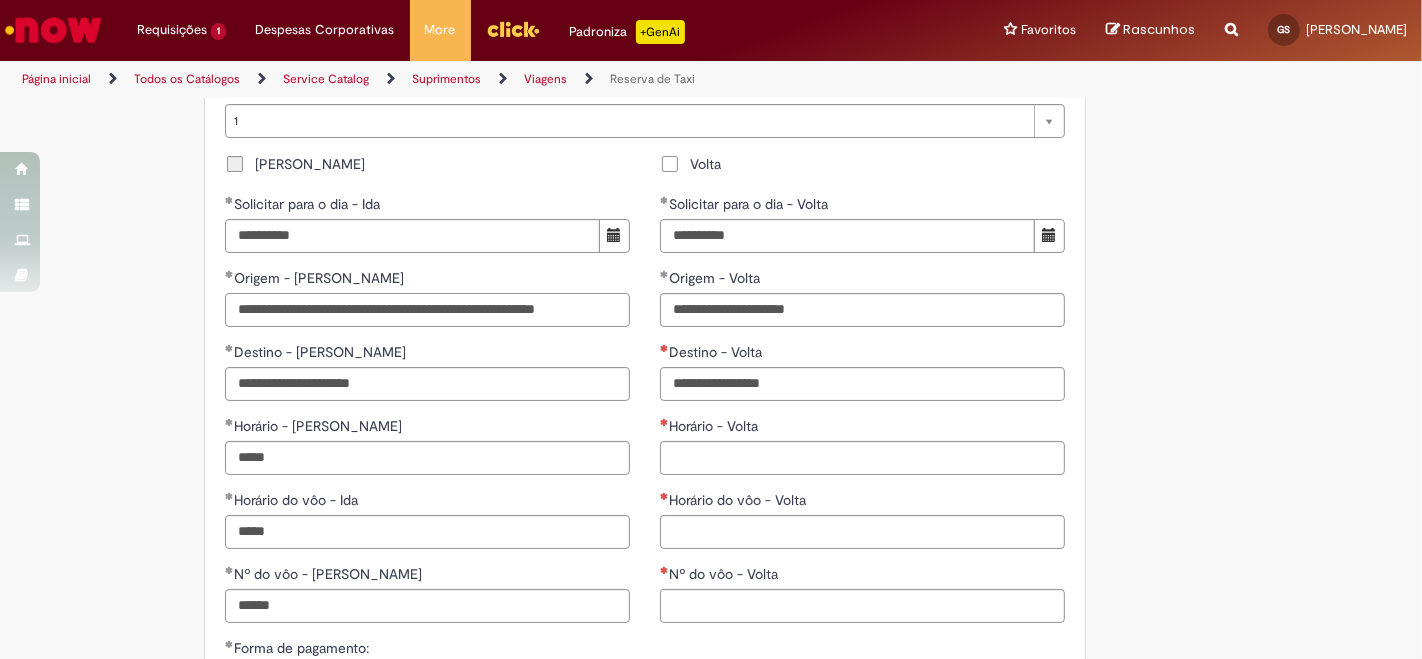 scroll, scrollTop: 0, scrollLeft: 13, axis: horizontal 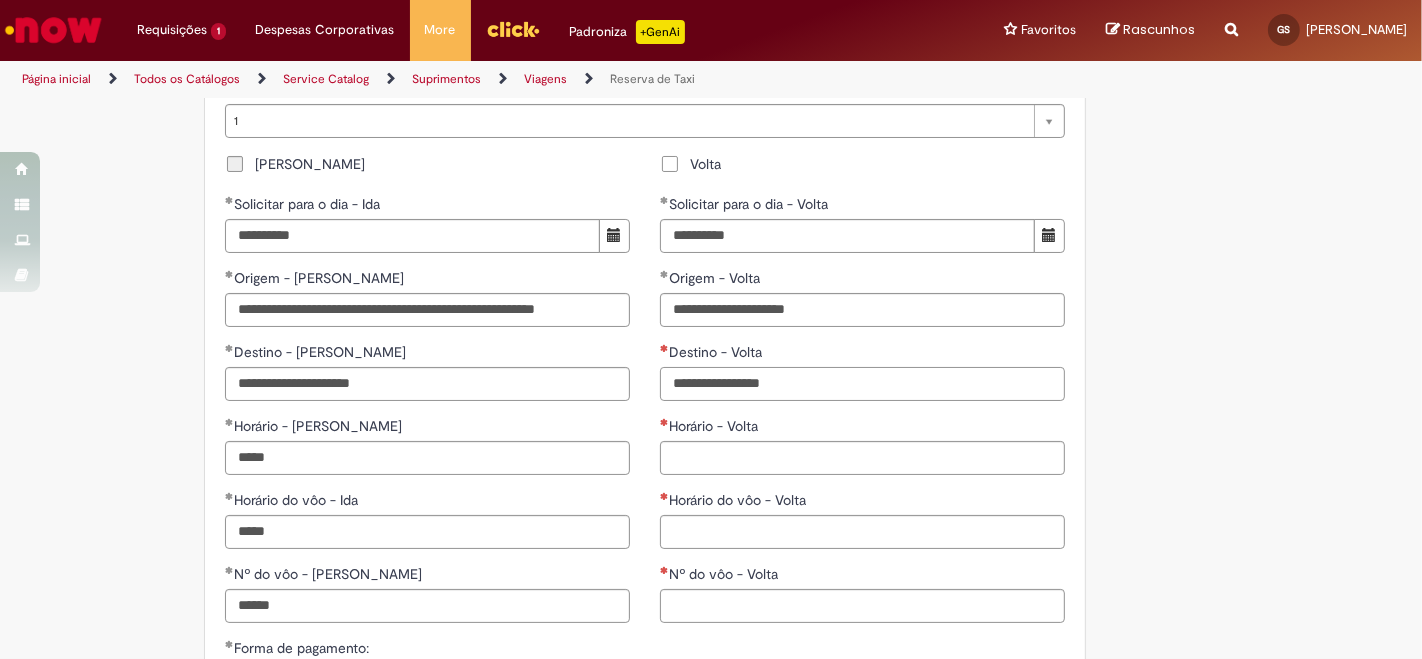 click on "Destino - Volta" at bounding box center (862, 384) 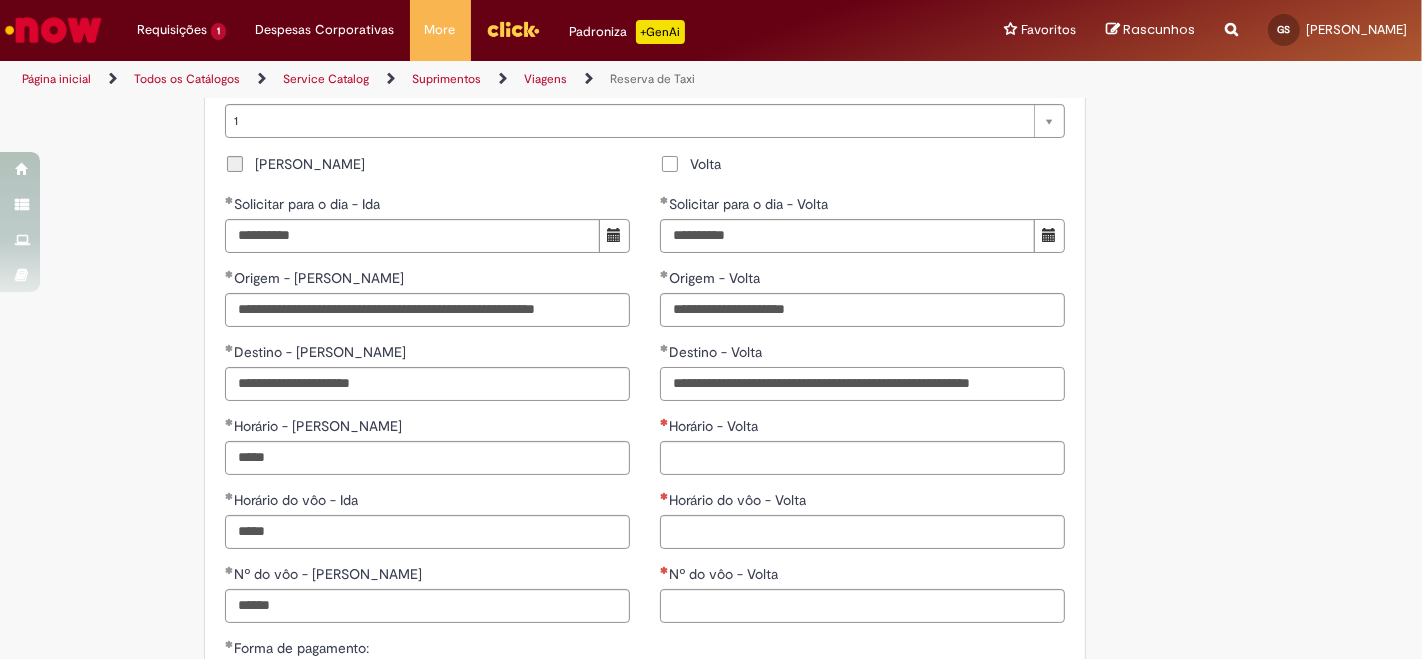 scroll, scrollTop: 0, scrollLeft: 13, axis: horizontal 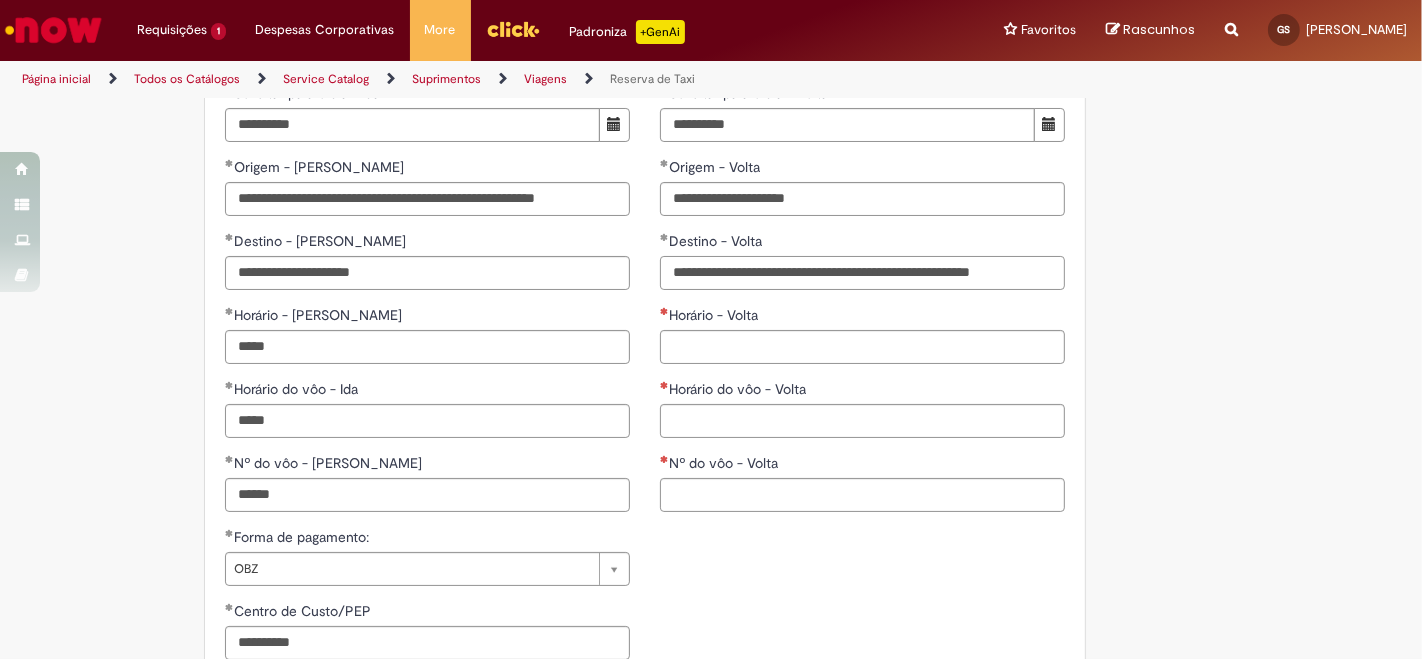 type on "**********" 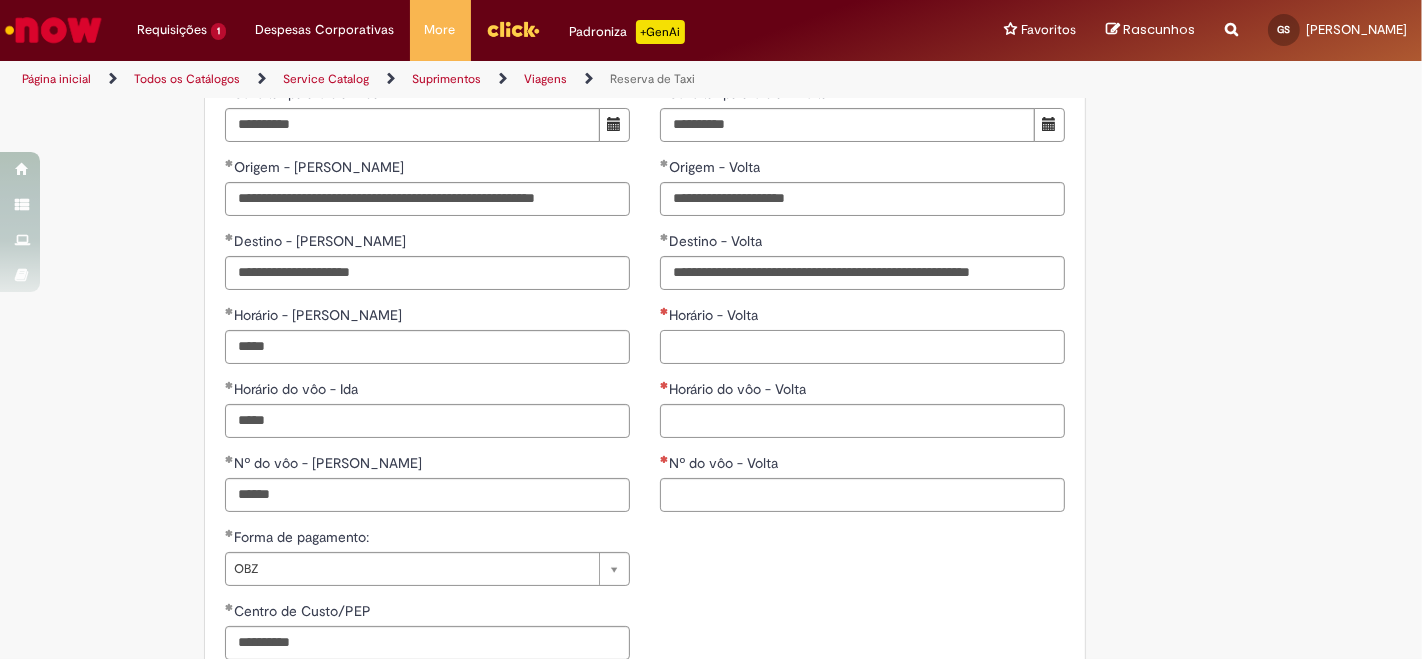 click on "Horário - Volta" at bounding box center [862, 347] 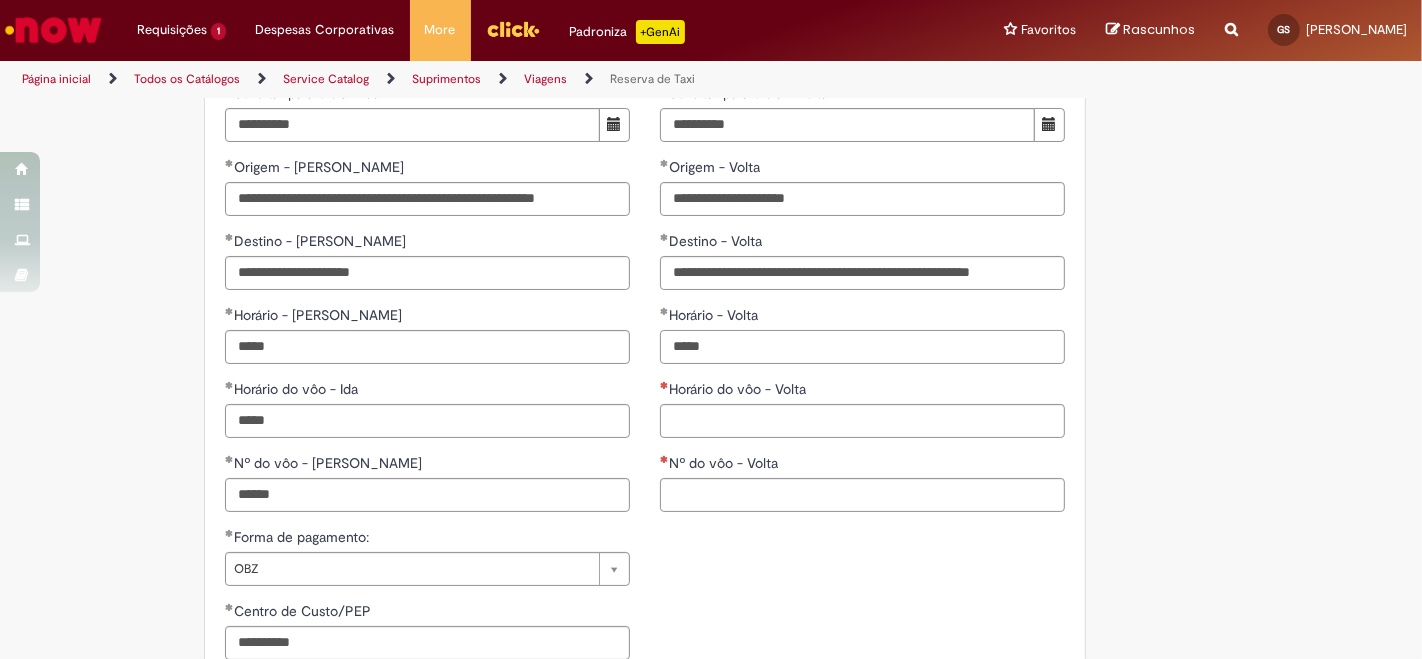 type on "*****" 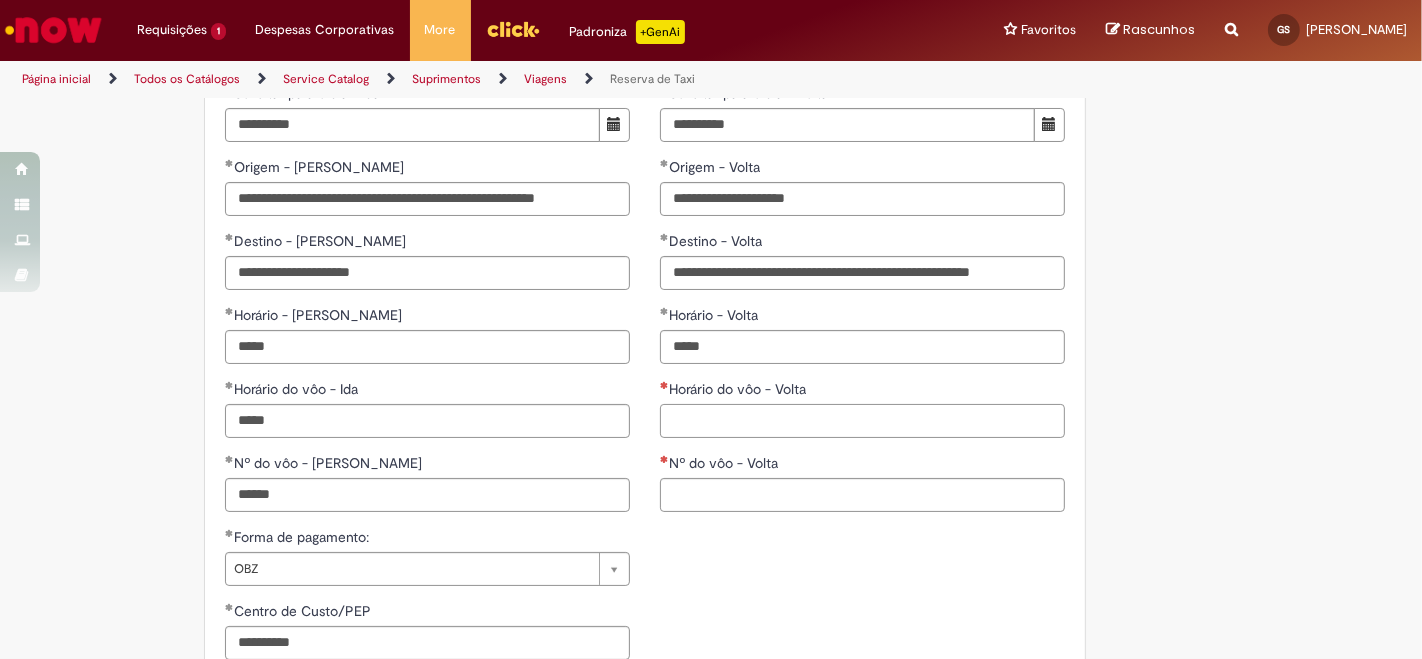 click on "Horário do vôo - Volta" at bounding box center [862, 421] 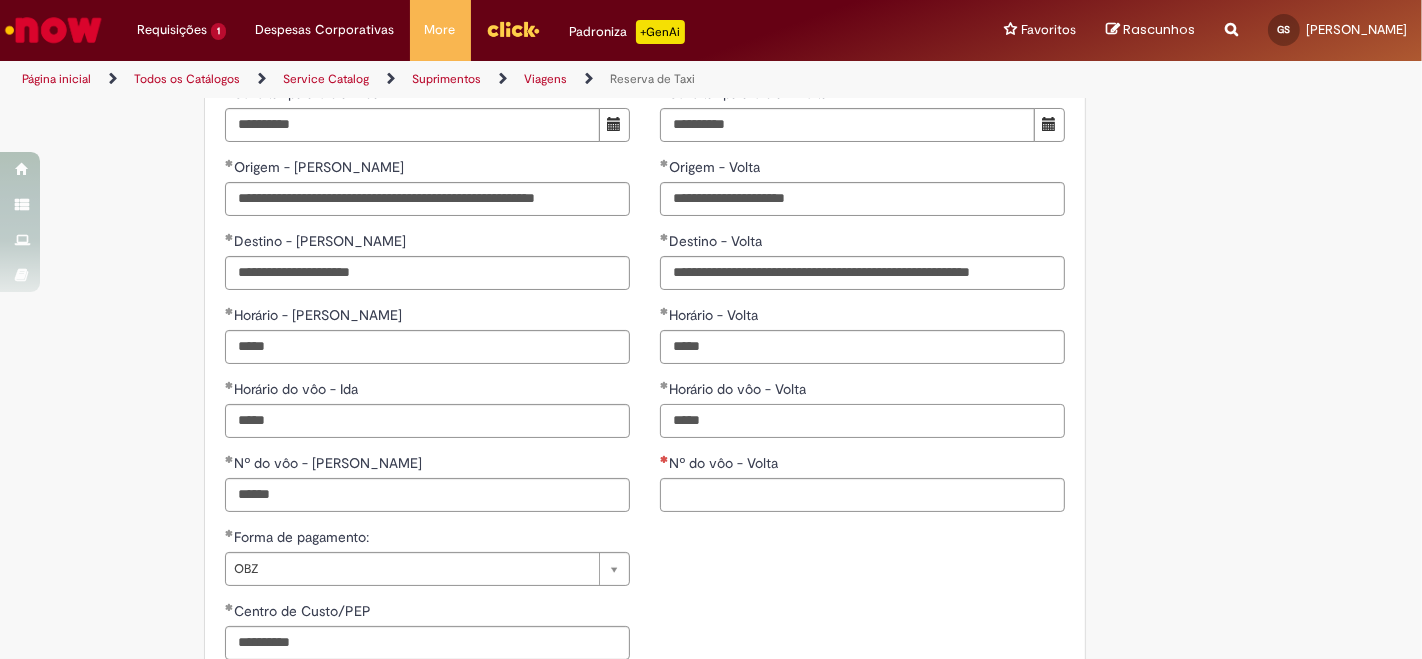type on "*****" 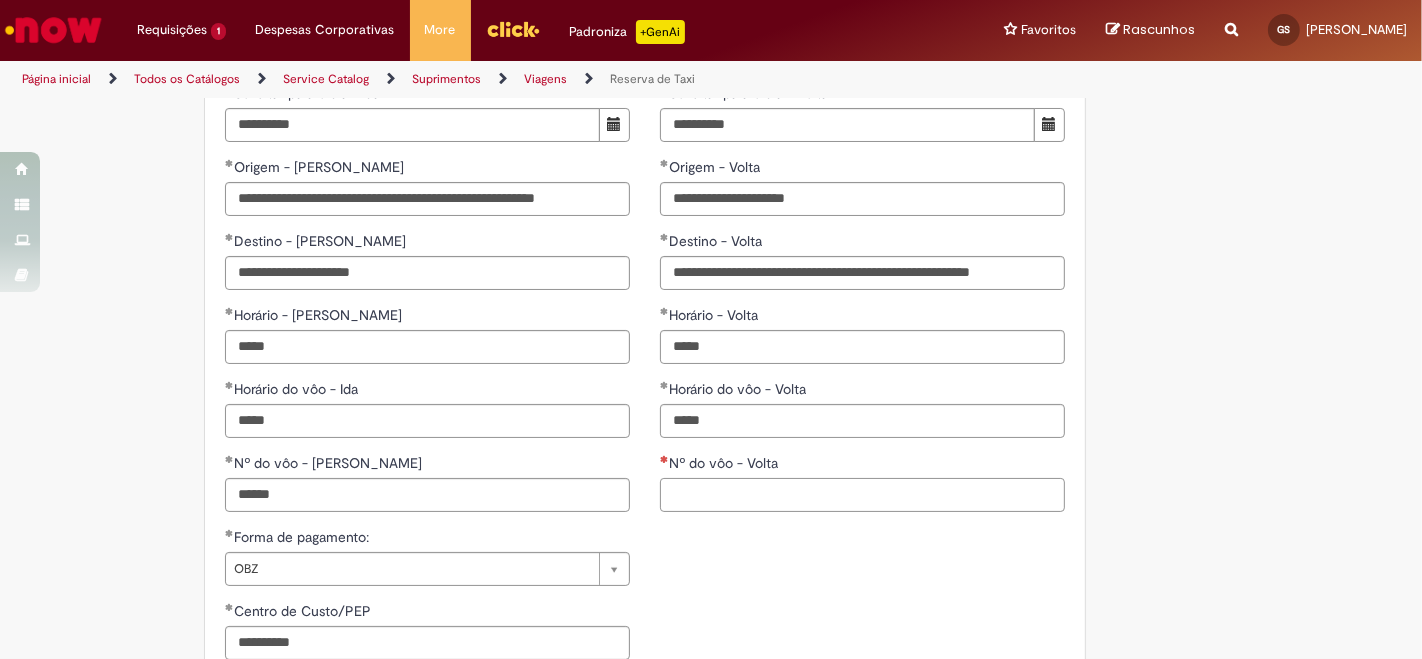 click on "Nº do vôo - Volta" at bounding box center [862, 495] 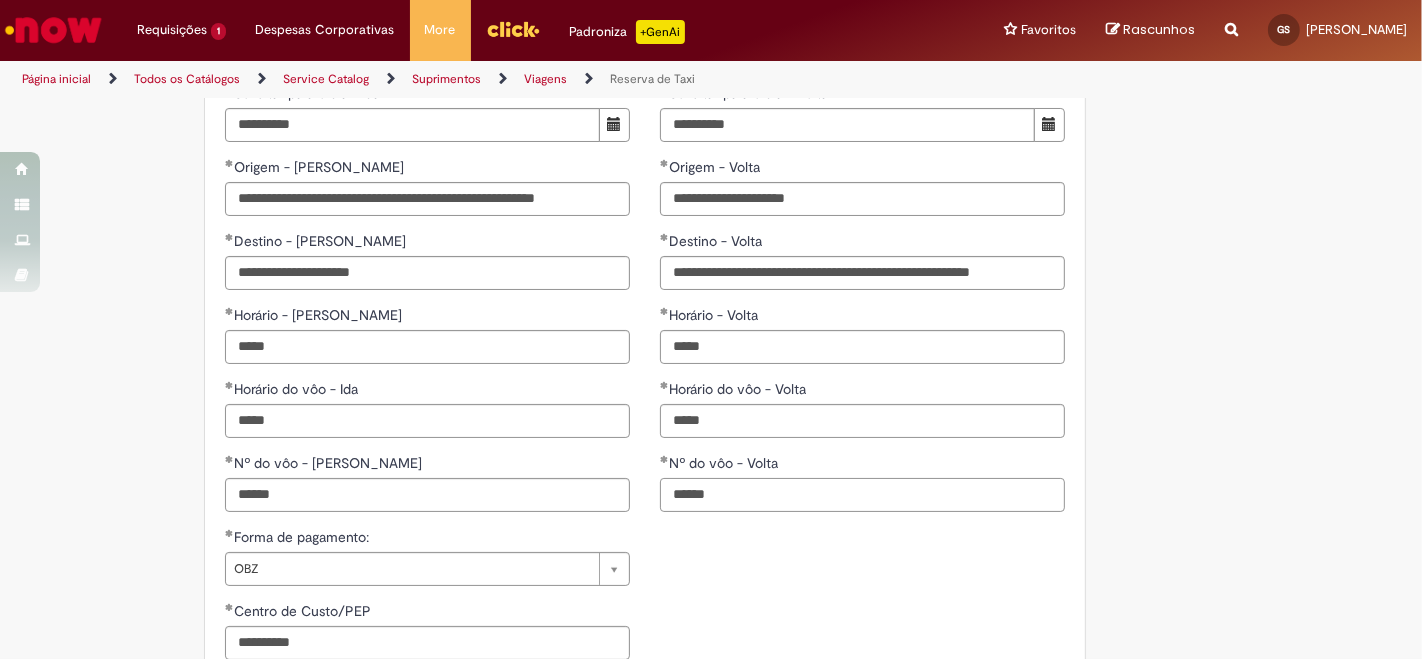 type on "******" 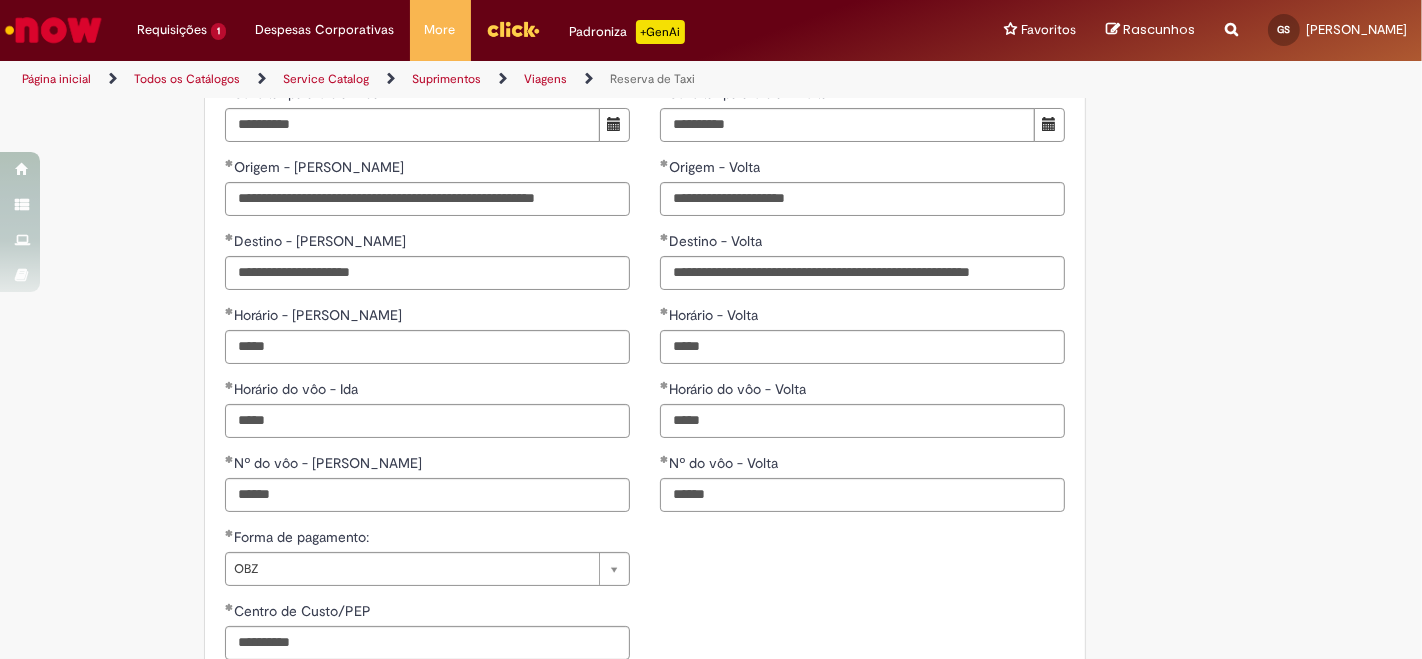 click on "**********" at bounding box center [645, 601] 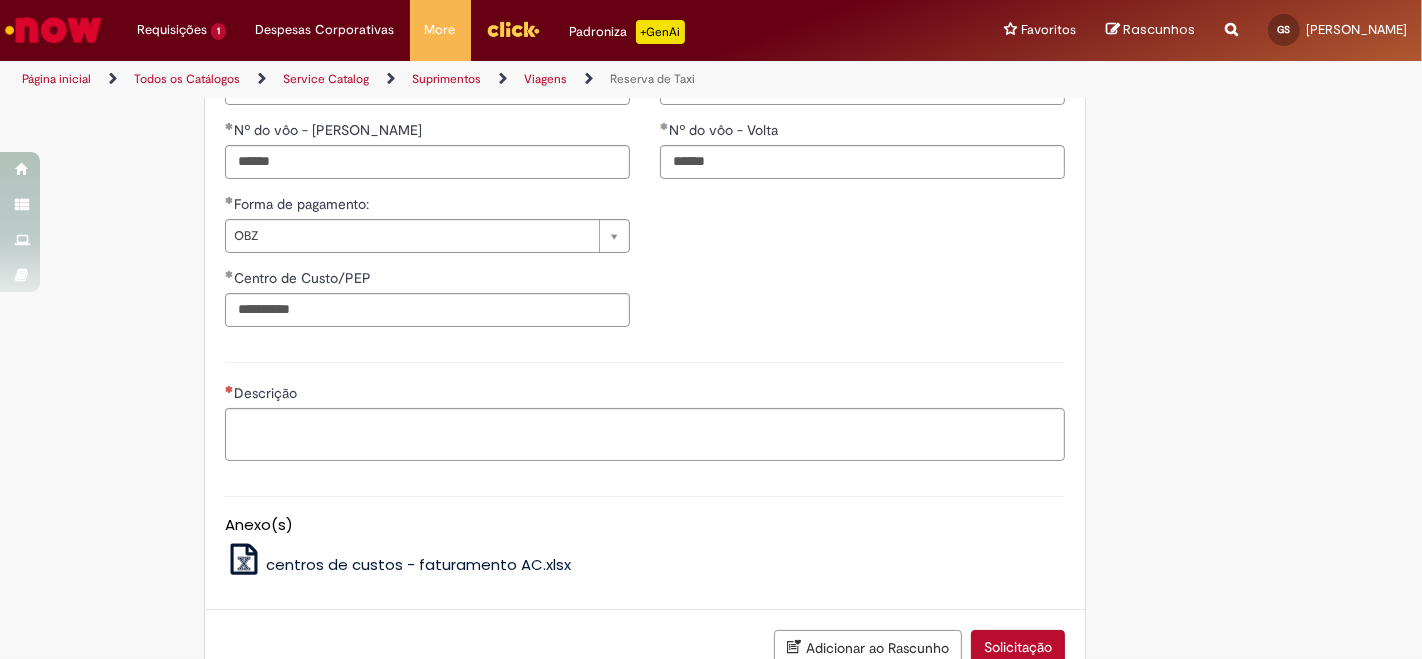 scroll, scrollTop: 2000, scrollLeft: 0, axis: vertical 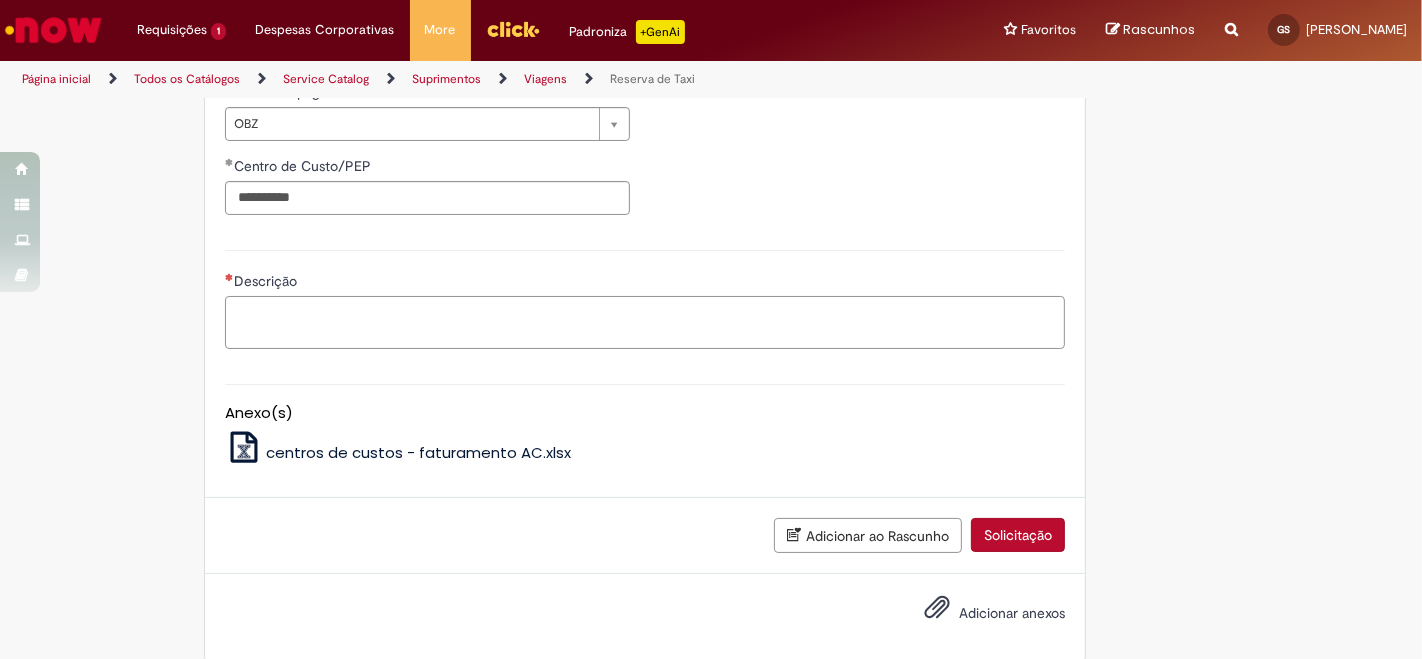 click on "Descrição" at bounding box center (645, 322) 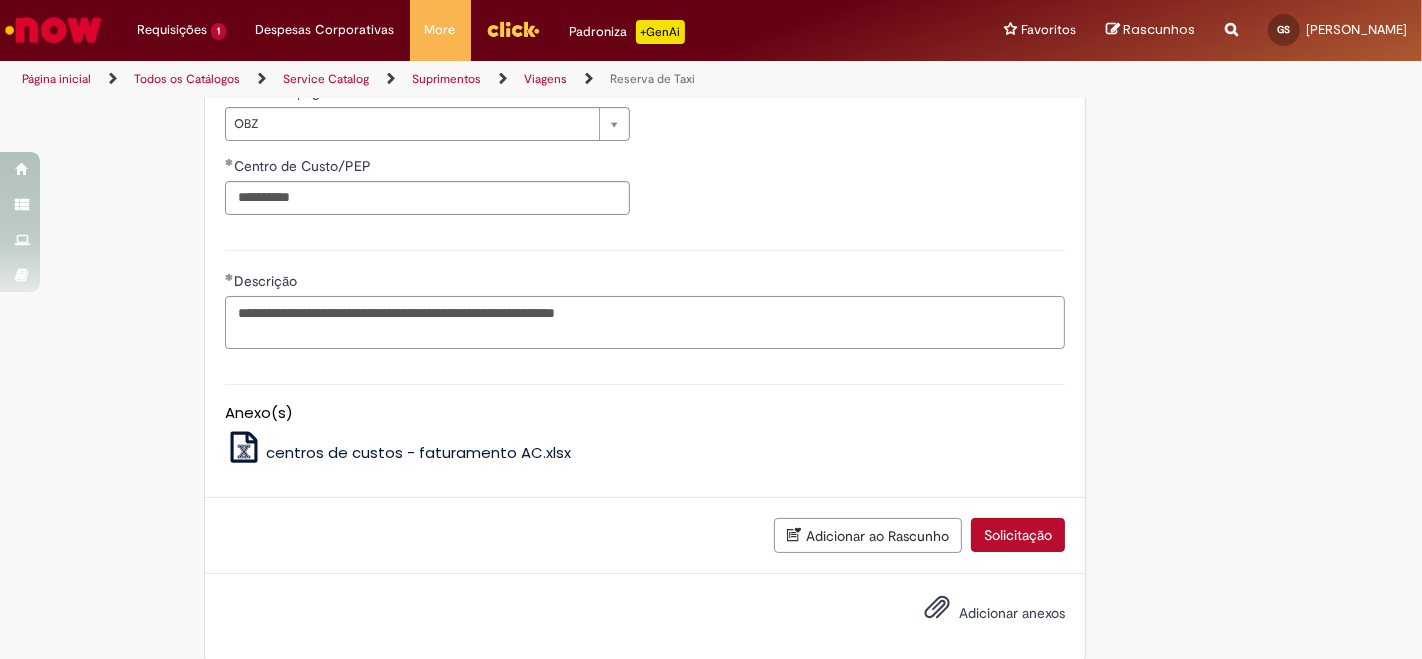 click on "**********" at bounding box center (645, 322) 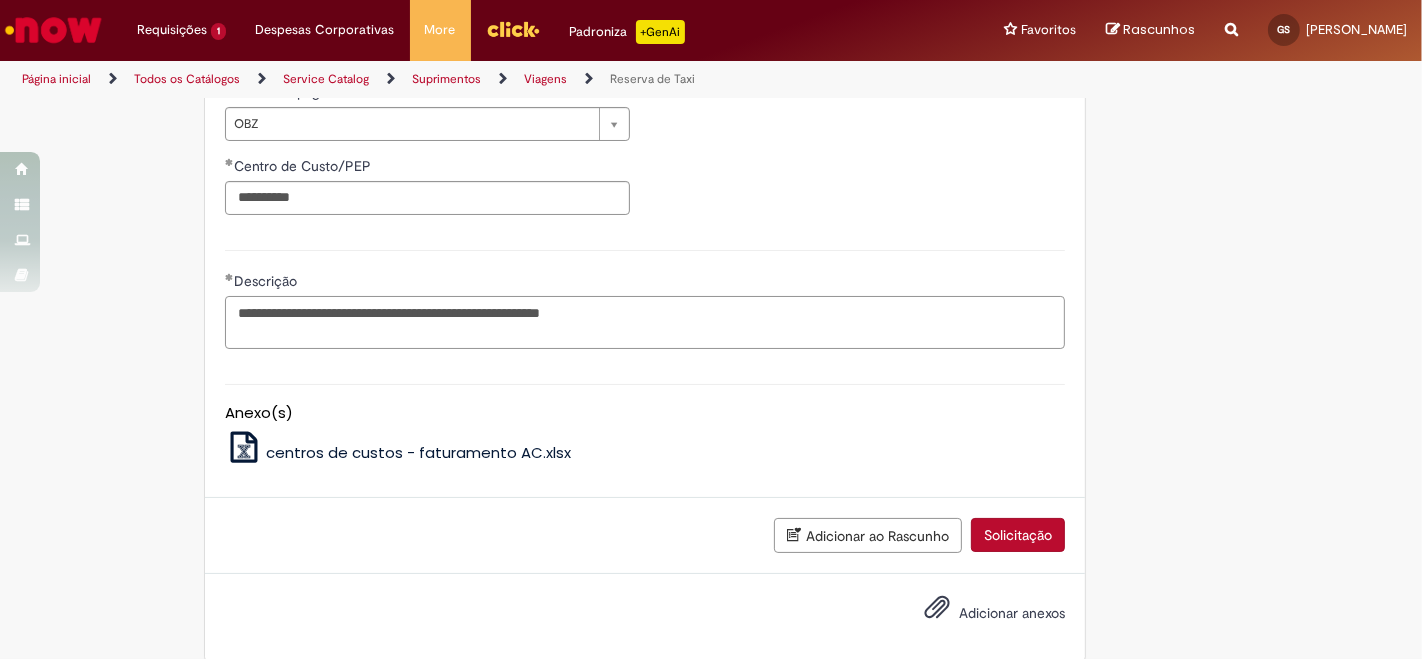 click on "**********" at bounding box center [645, 322] 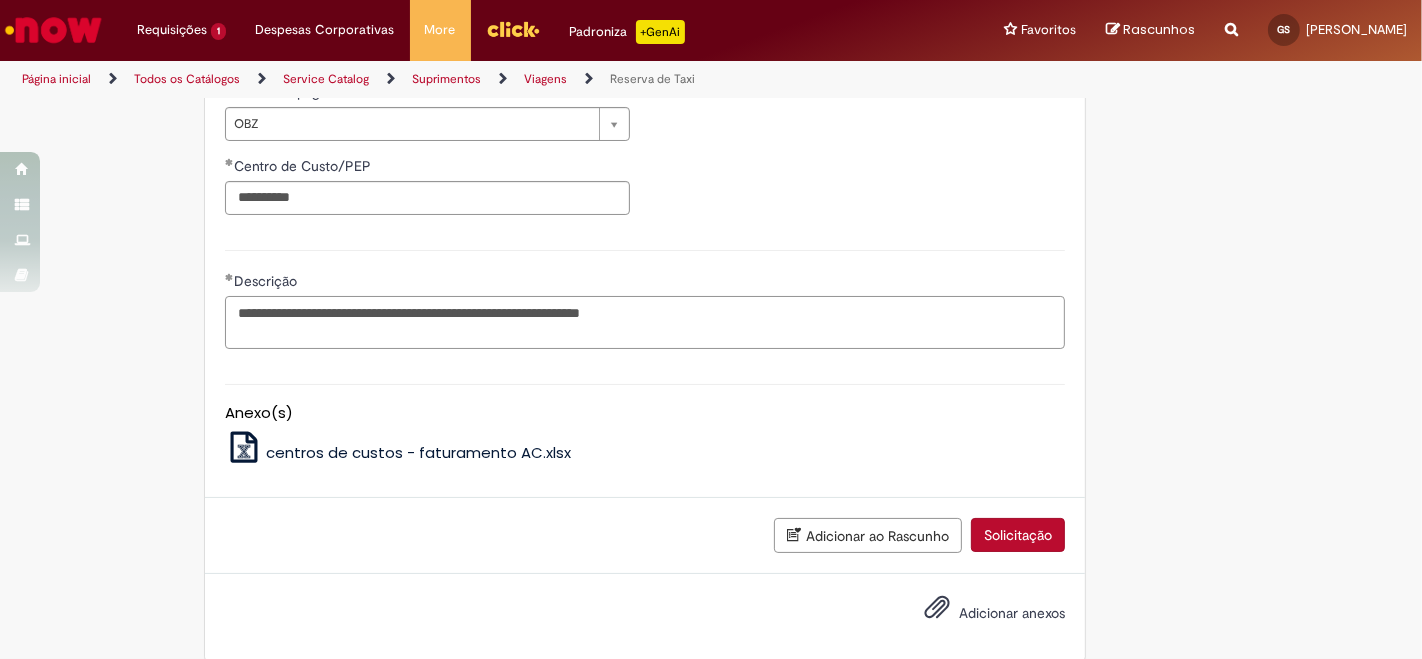 type on "**********" 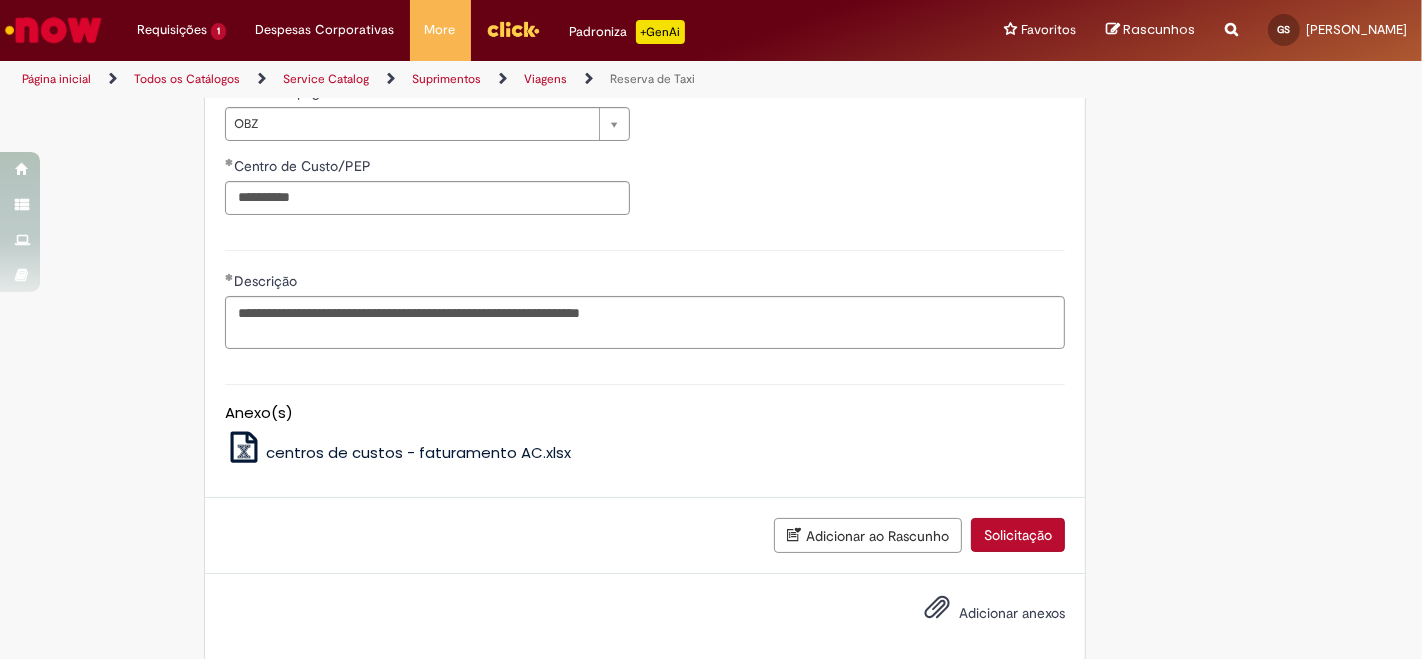 click on "Anexo(s)
centros de custos - faturamento AC.xlsx" at bounding box center (645, 420) 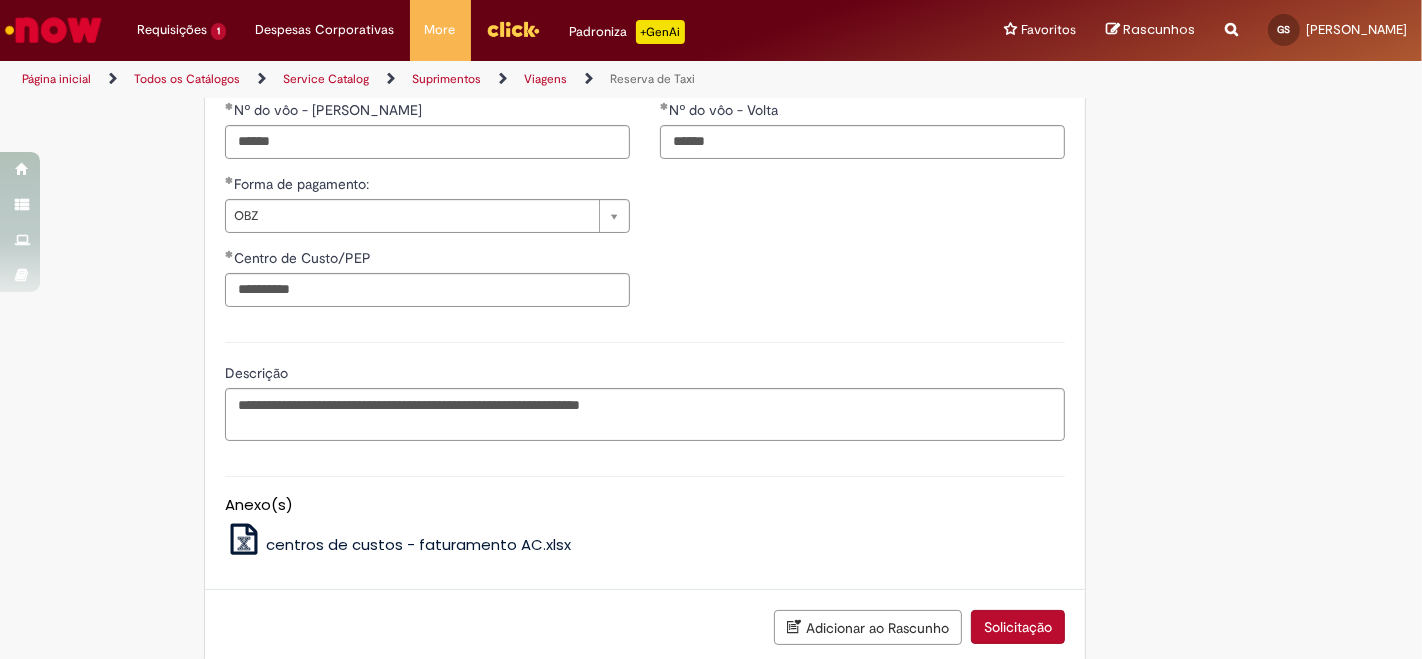 scroll, scrollTop: 2020, scrollLeft: 0, axis: vertical 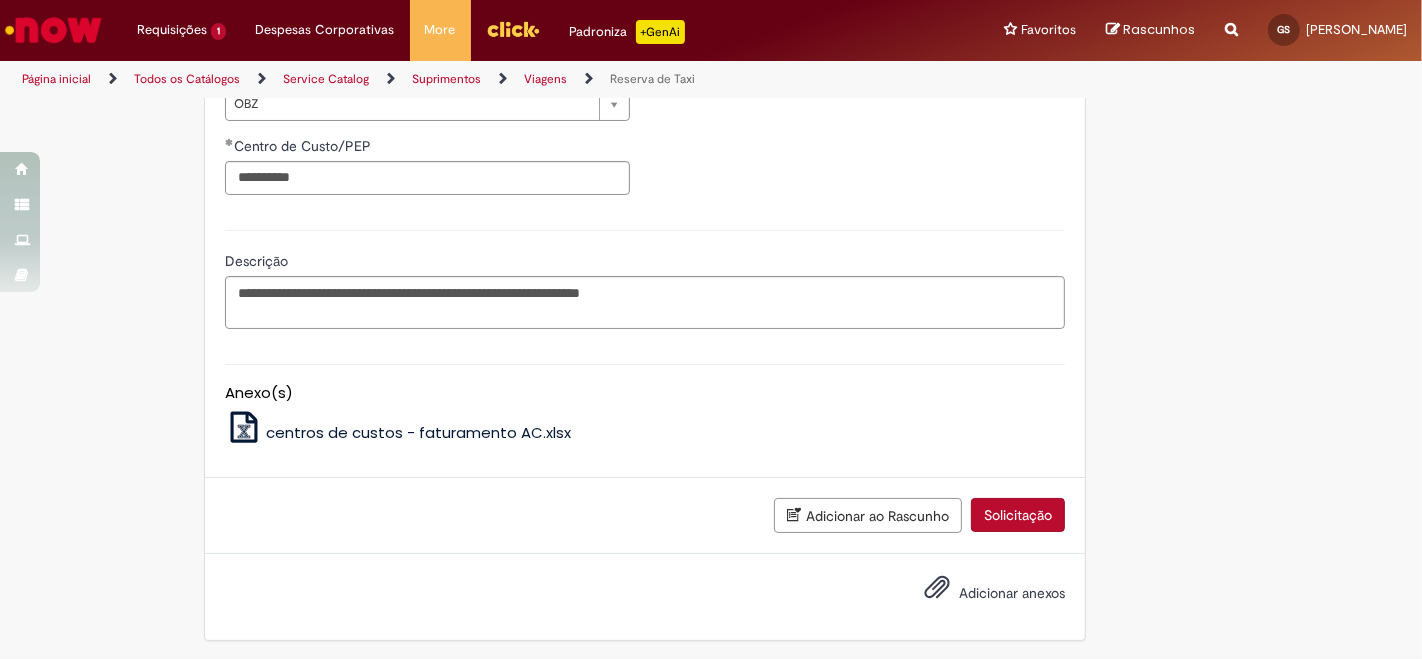 click on "Solicitação" at bounding box center (1018, 515) 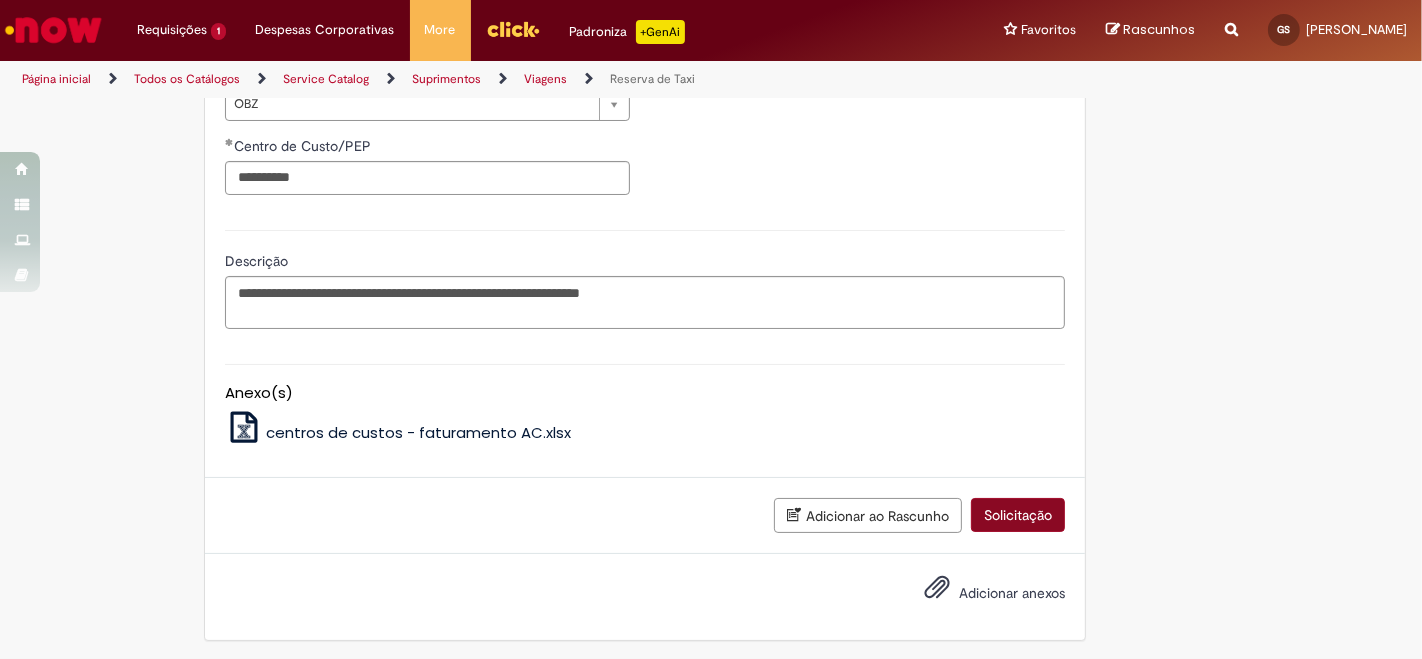 scroll, scrollTop: 723, scrollLeft: 0, axis: vertical 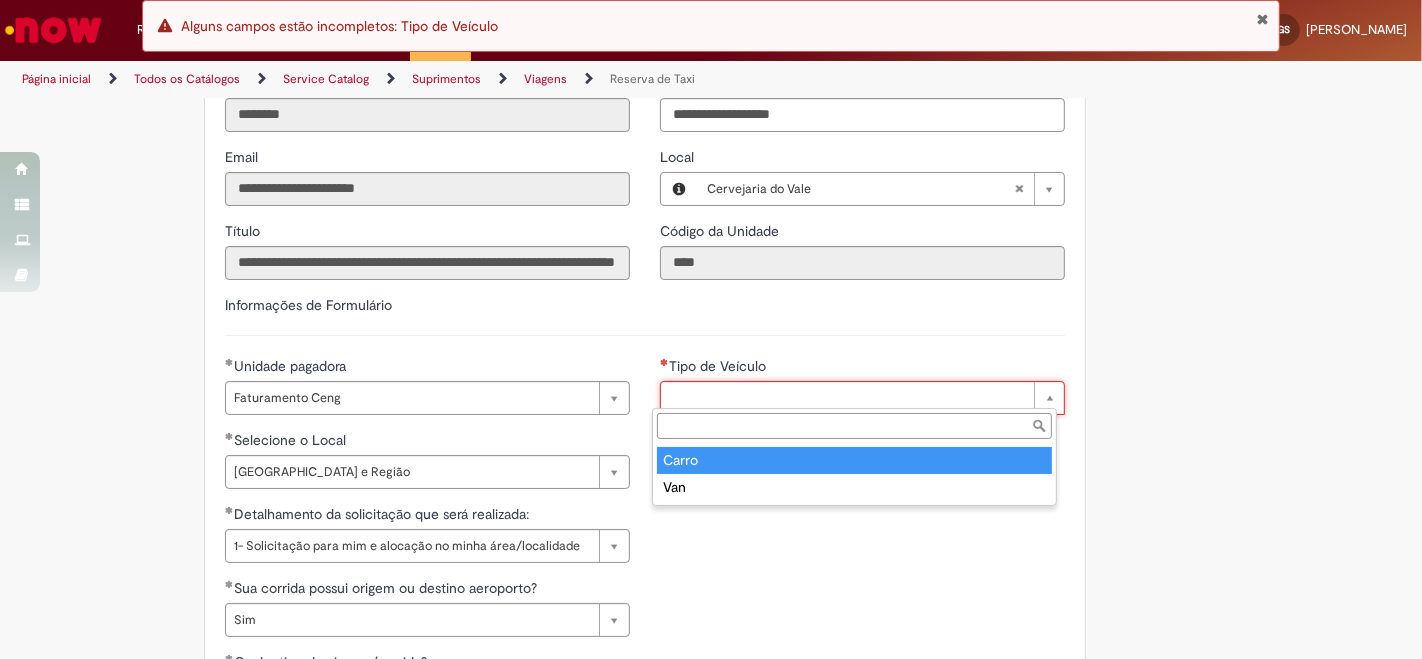 type on "*****" 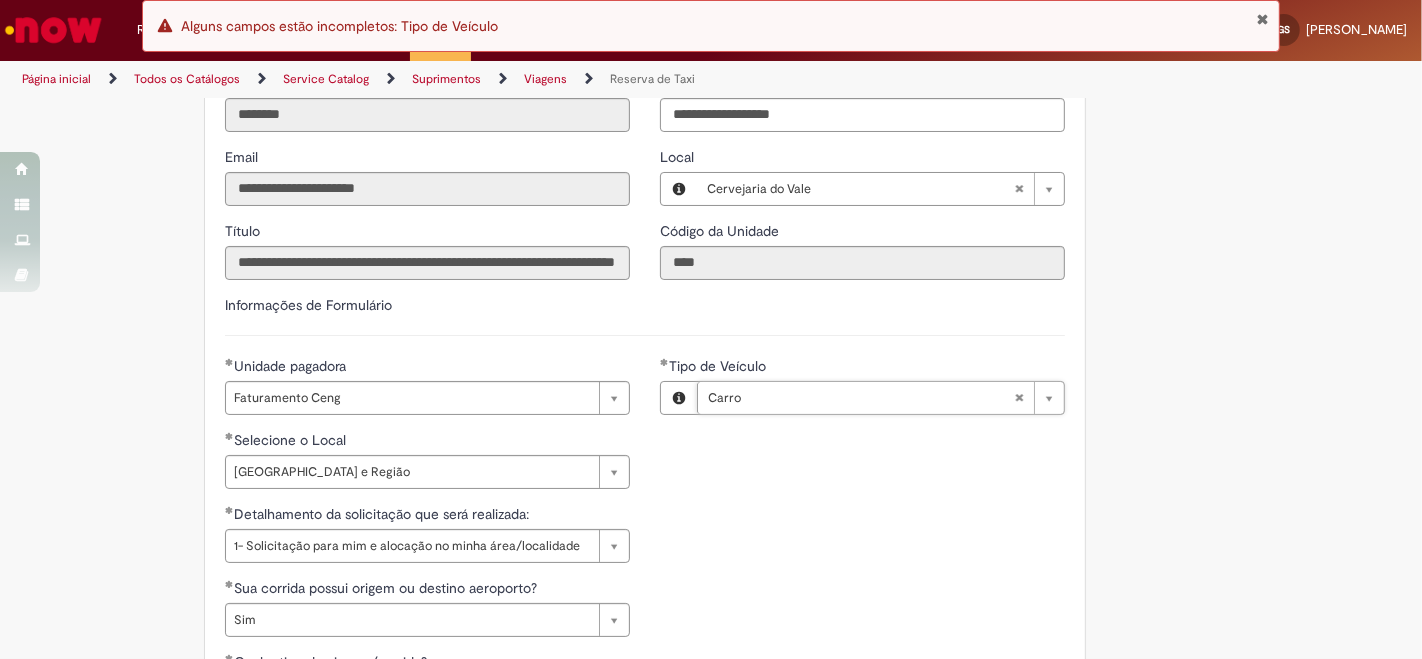 click on "**********" at bounding box center (645, 504) 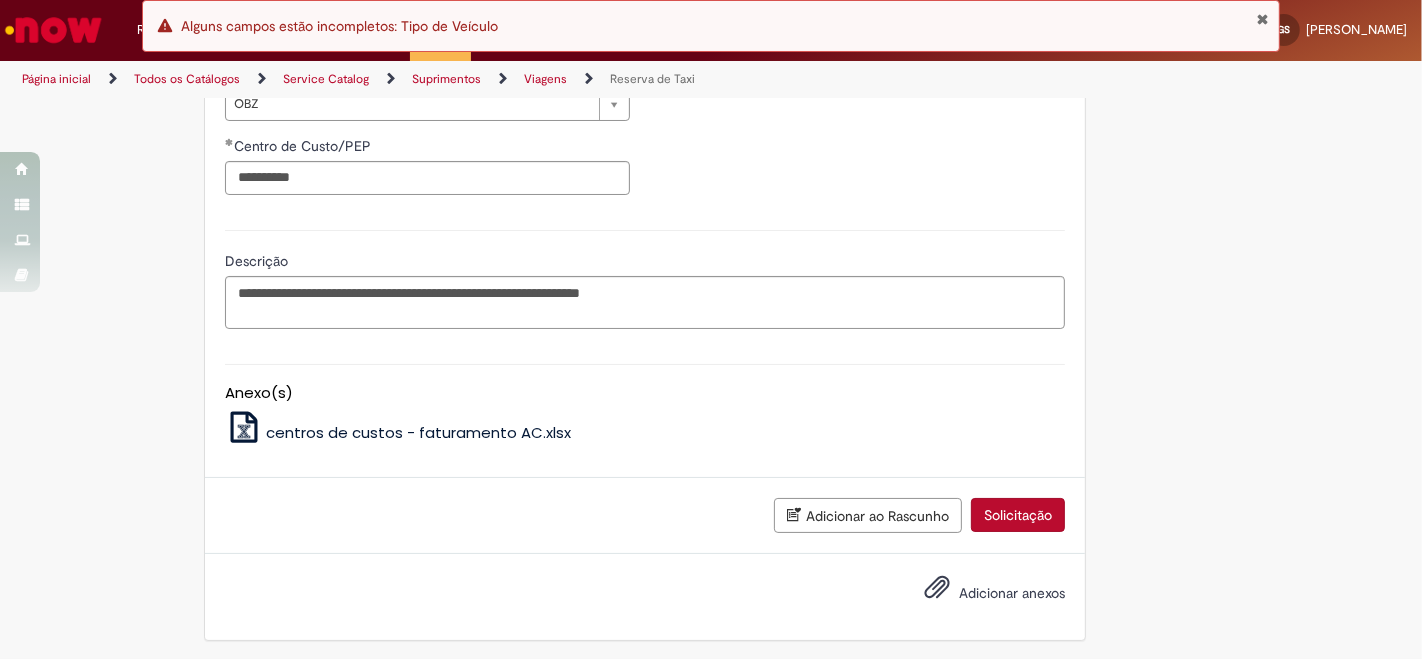 click on "Solicitação" at bounding box center (1018, 515) 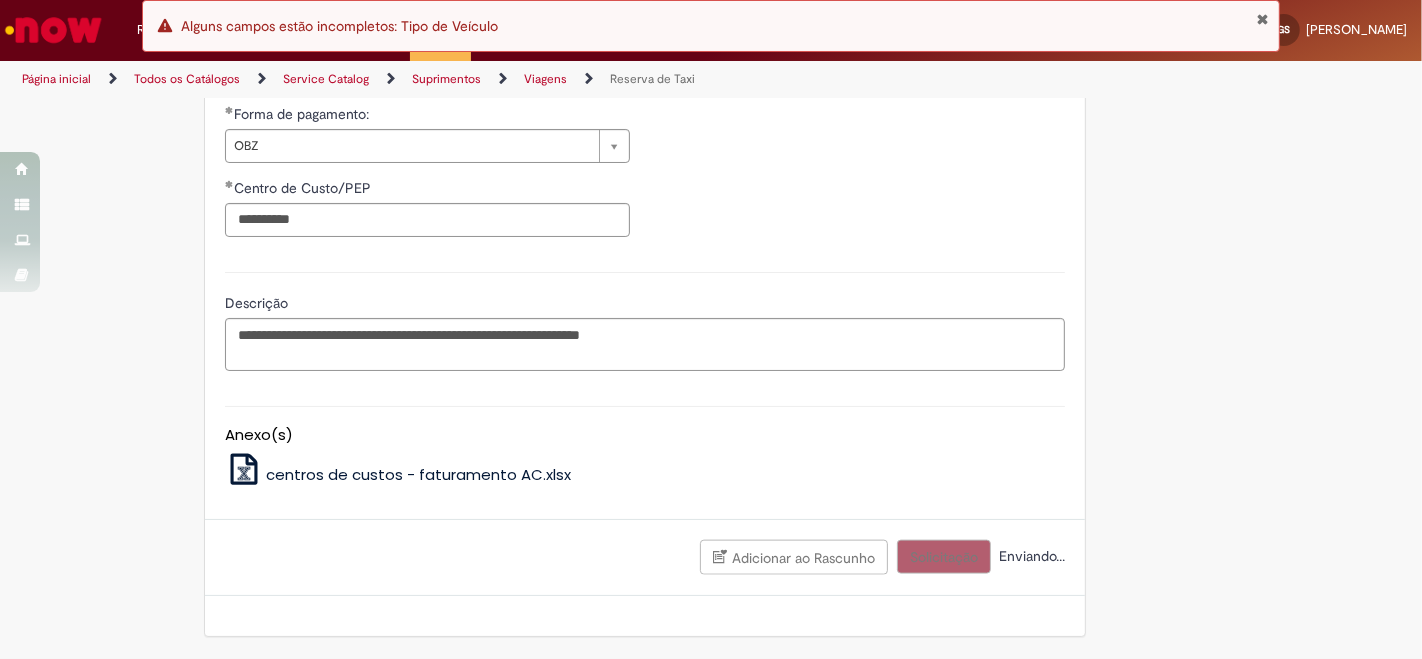 scroll, scrollTop: 1974, scrollLeft: 0, axis: vertical 